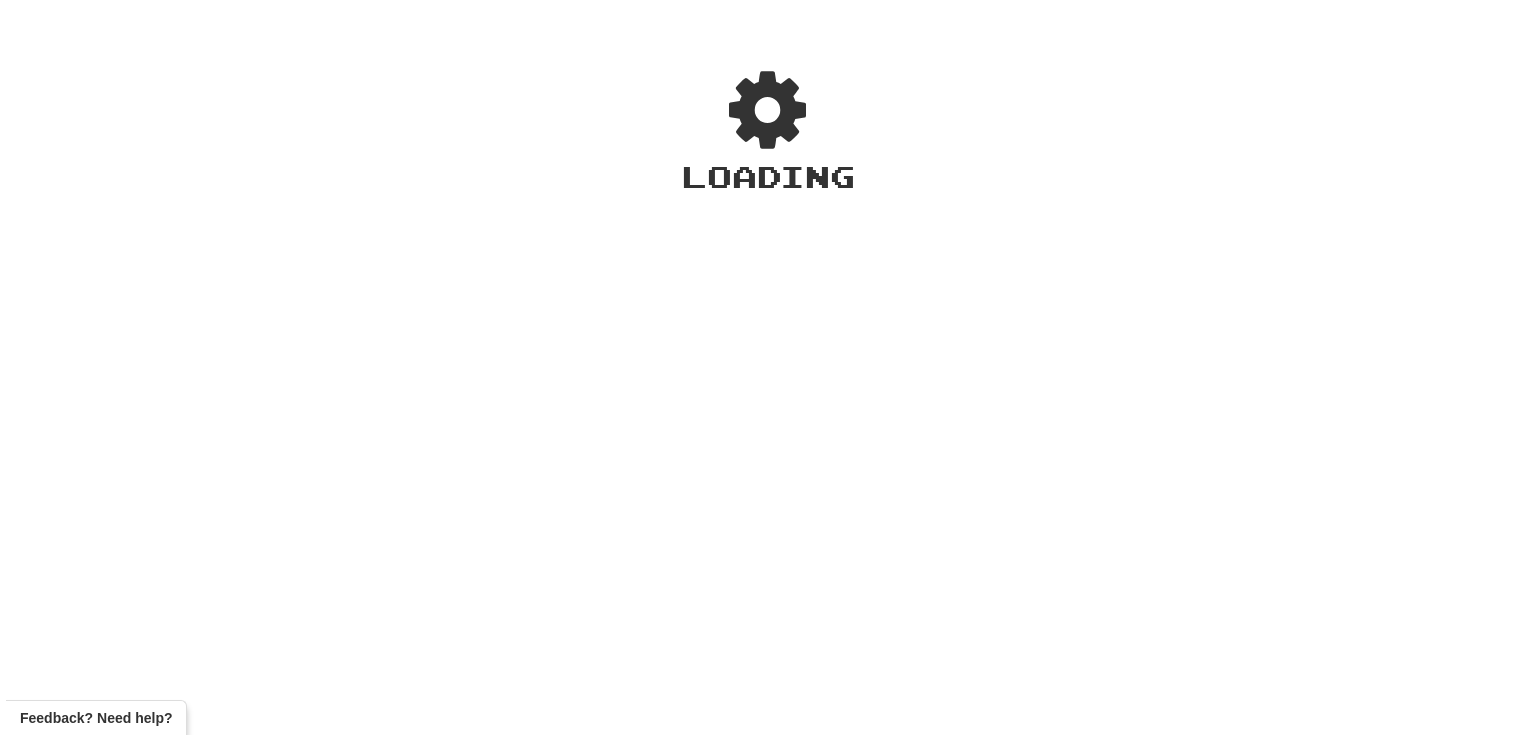 scroll, scrollTop: 0, scrollLeft: 0, axis: both 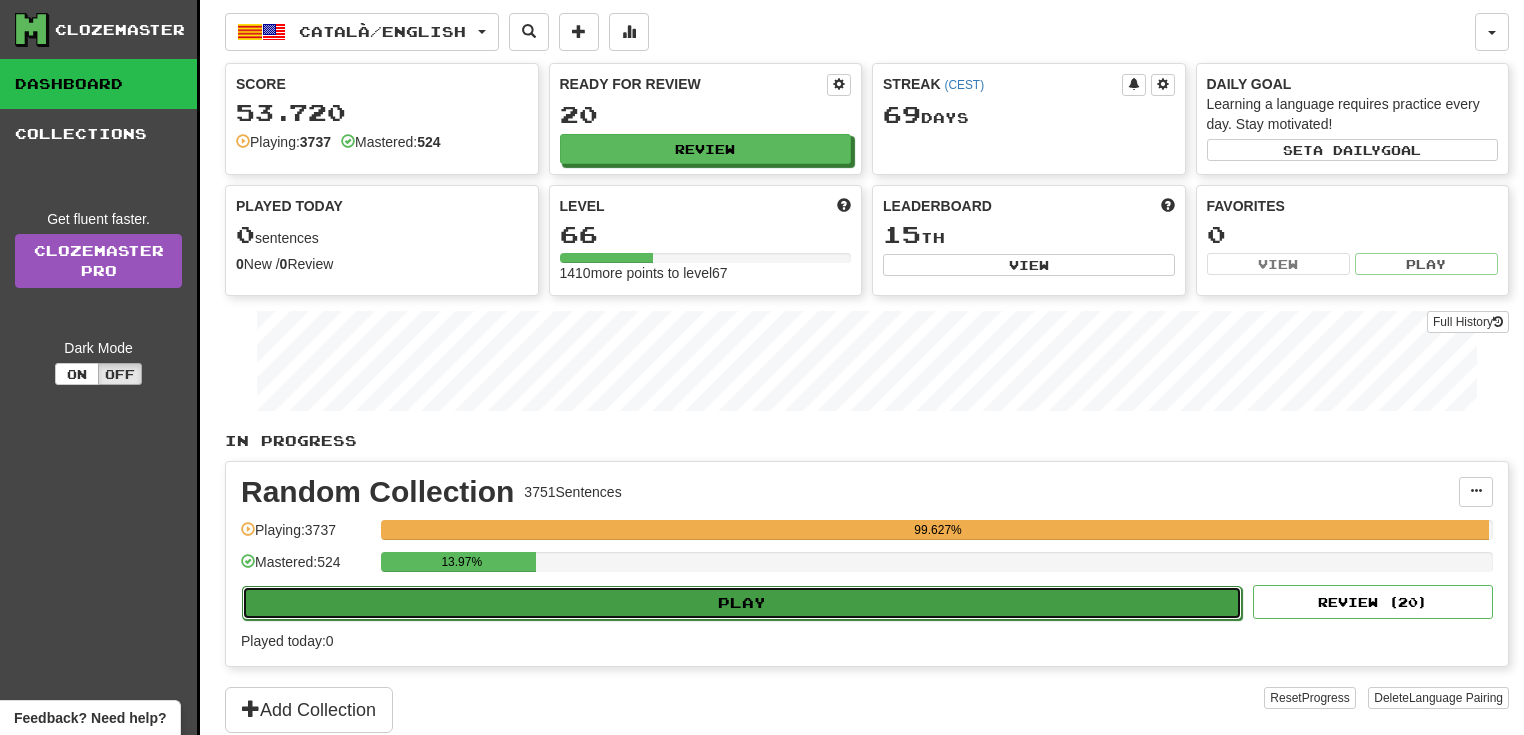click on "Play" at bounding box center (742, 603) 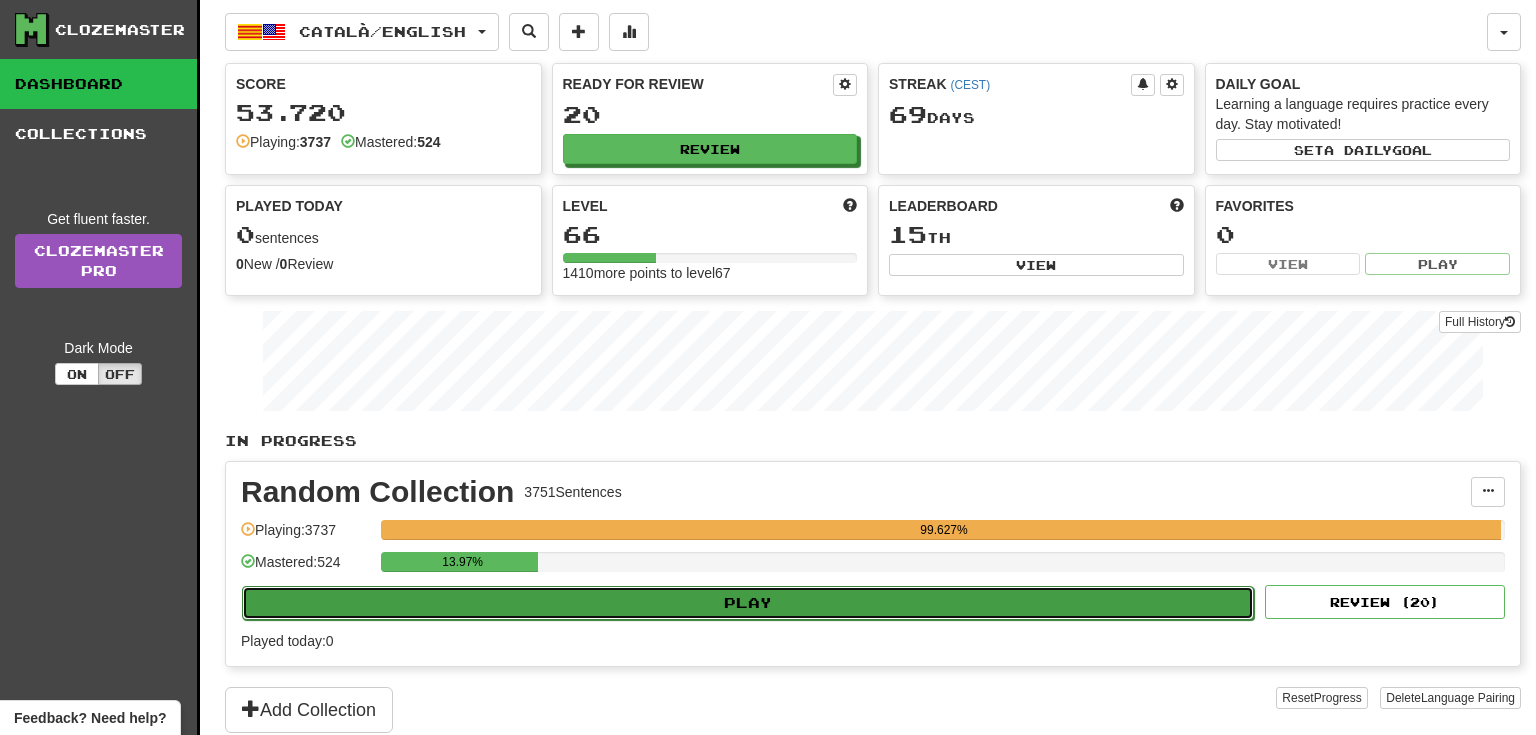 select on "**" 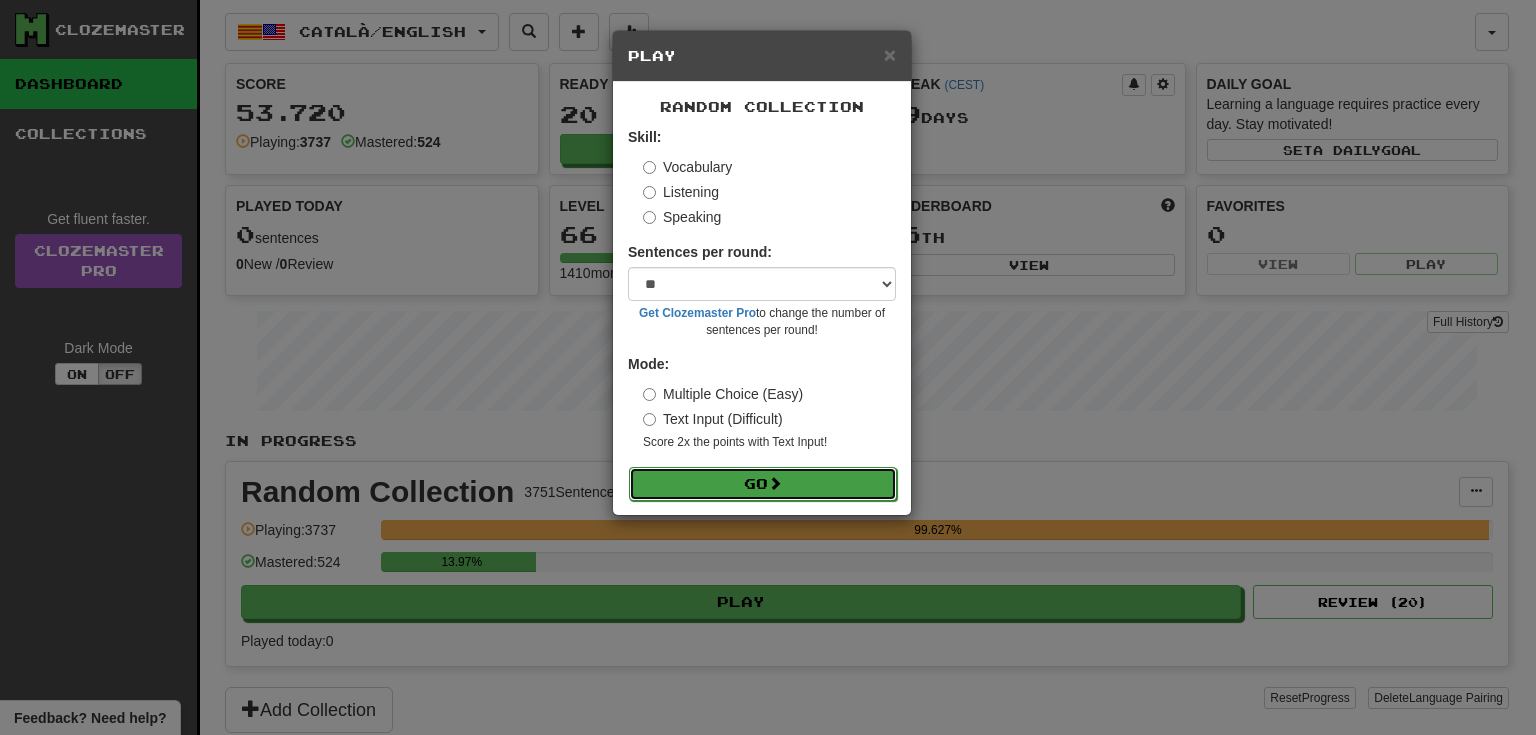 click on "Go" at bounding box center (763, 484) 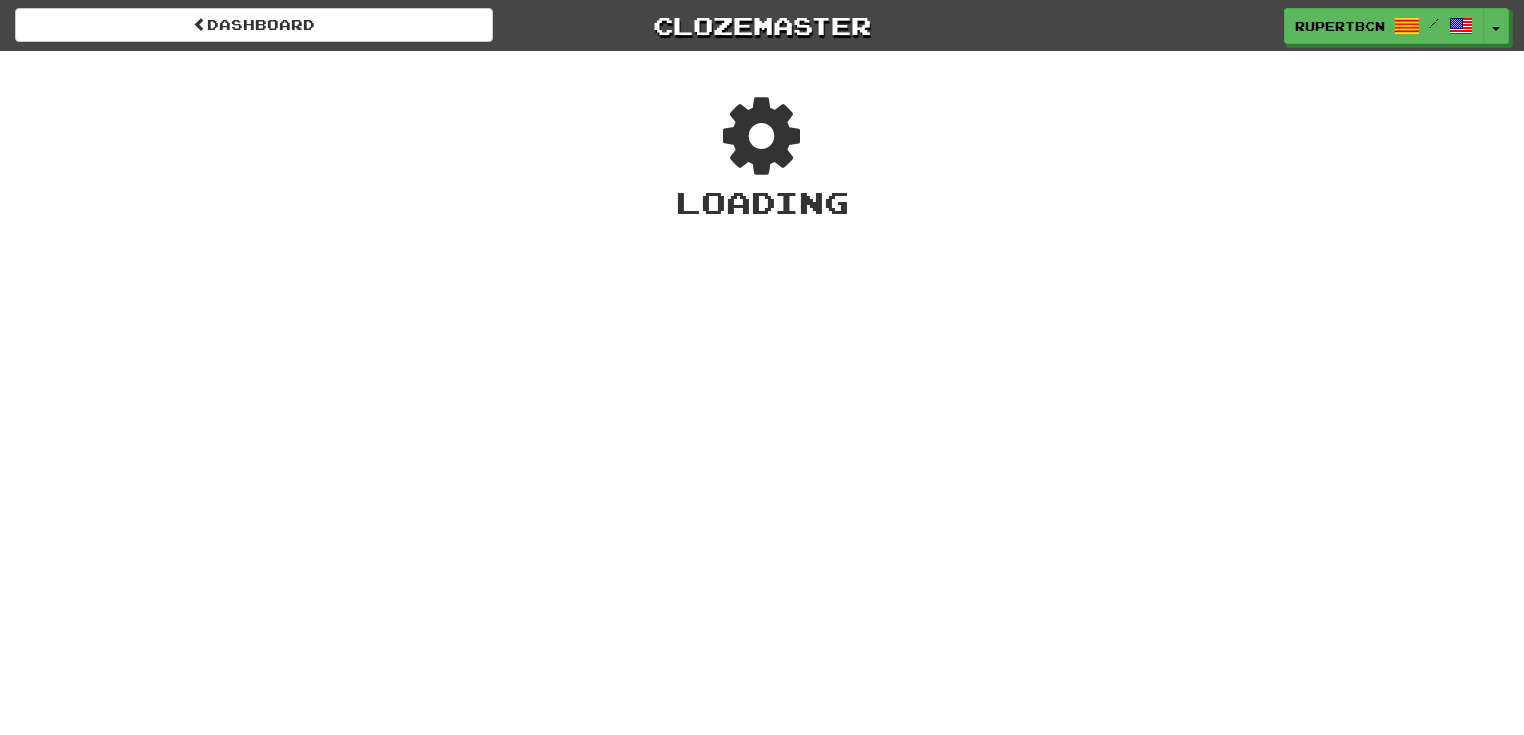 scroll, scrollTop: 0, scrollLeft: 0, axis: both 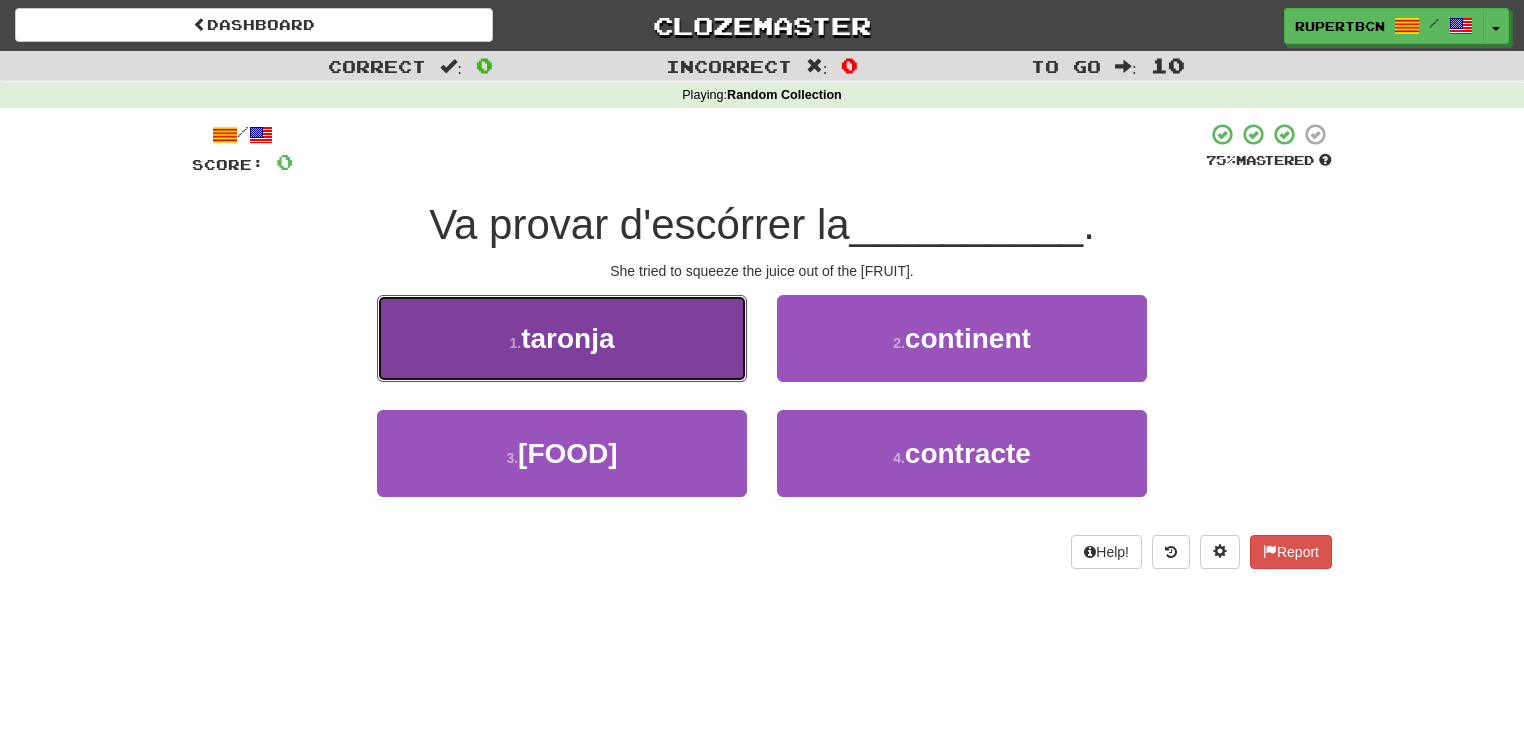 click on "1 .  [FRUIT]" at bounding box center [562, 338] 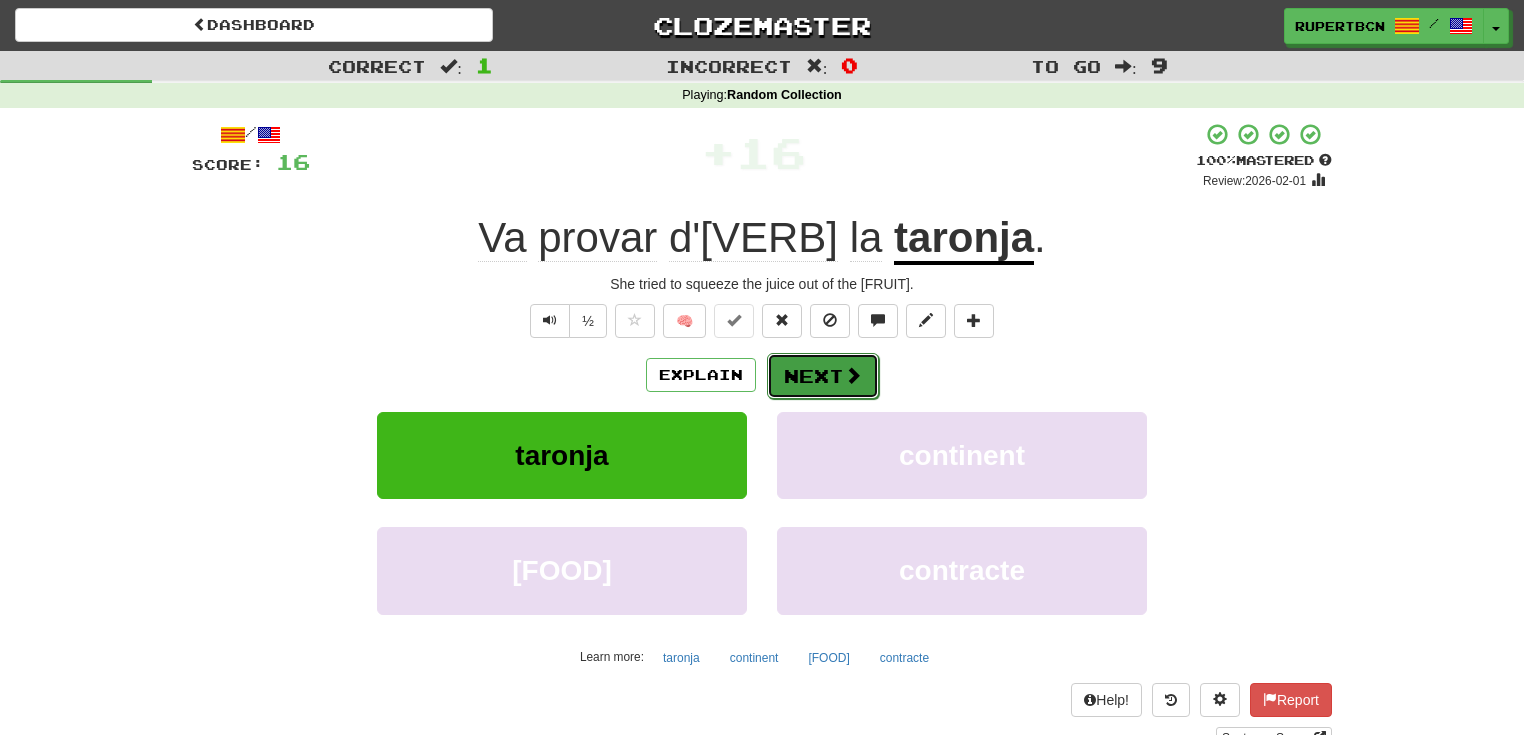 click at bounding box center [853, 375] 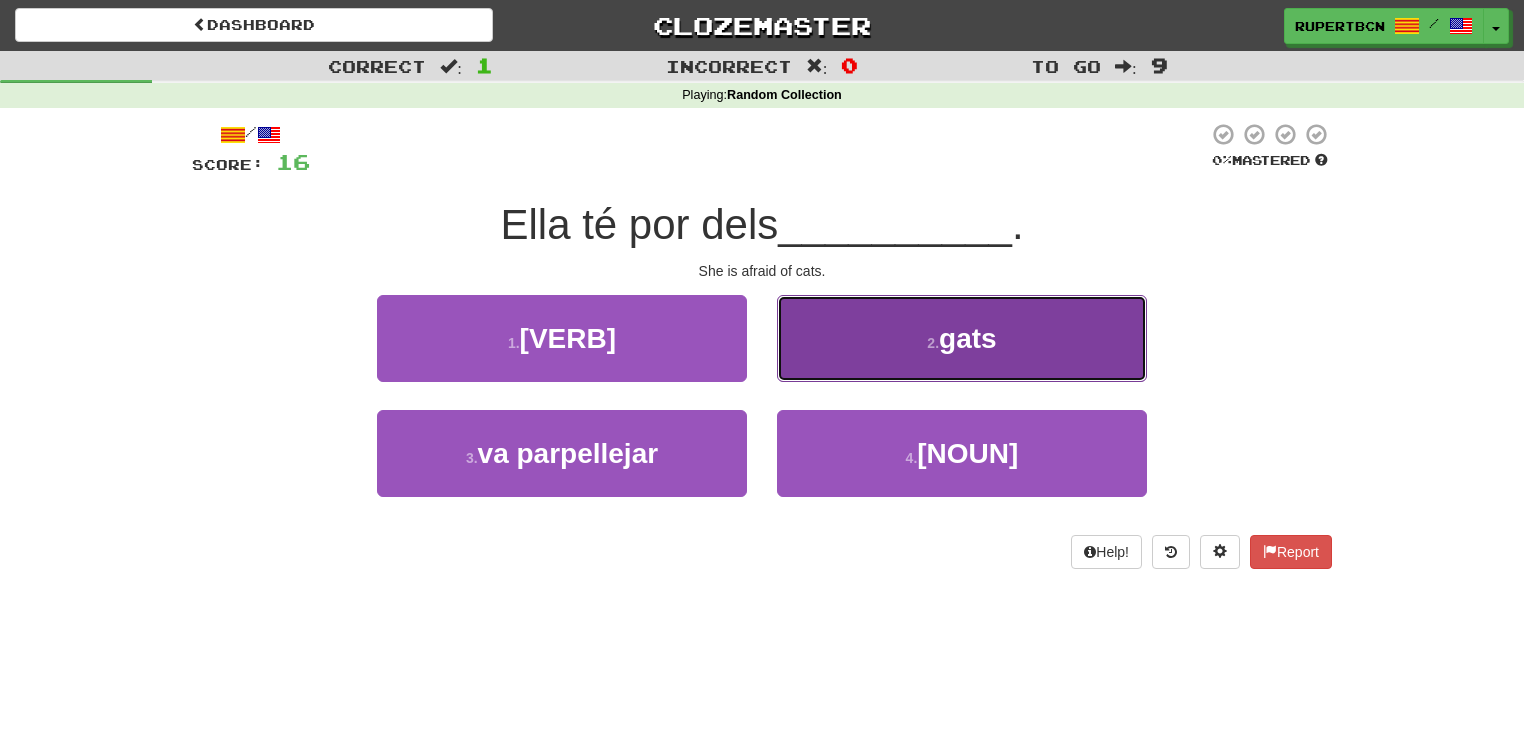 click on "2 .  [ANIMAL]" at bounding box center (962, 338) 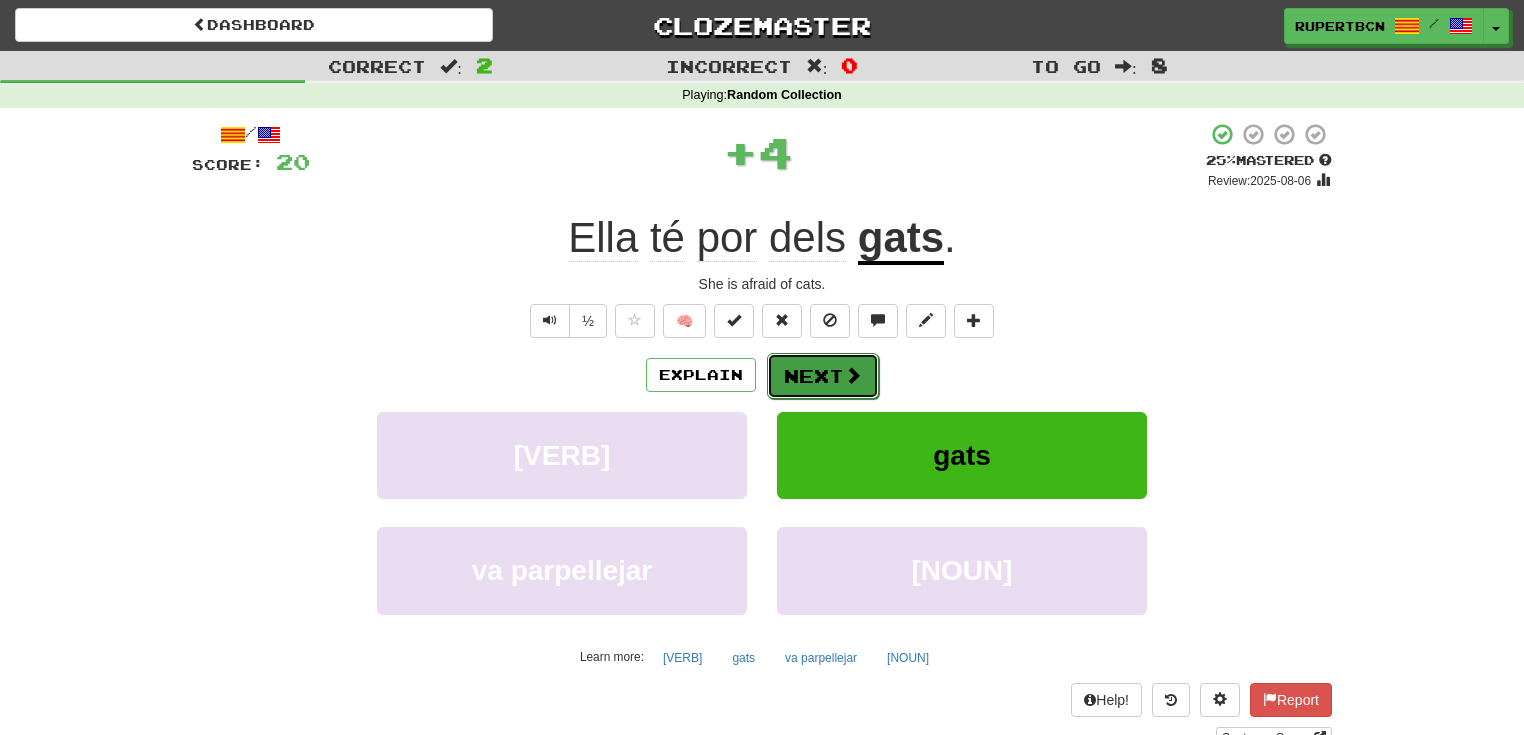 click on "Next" at bounding box center (823, 376) 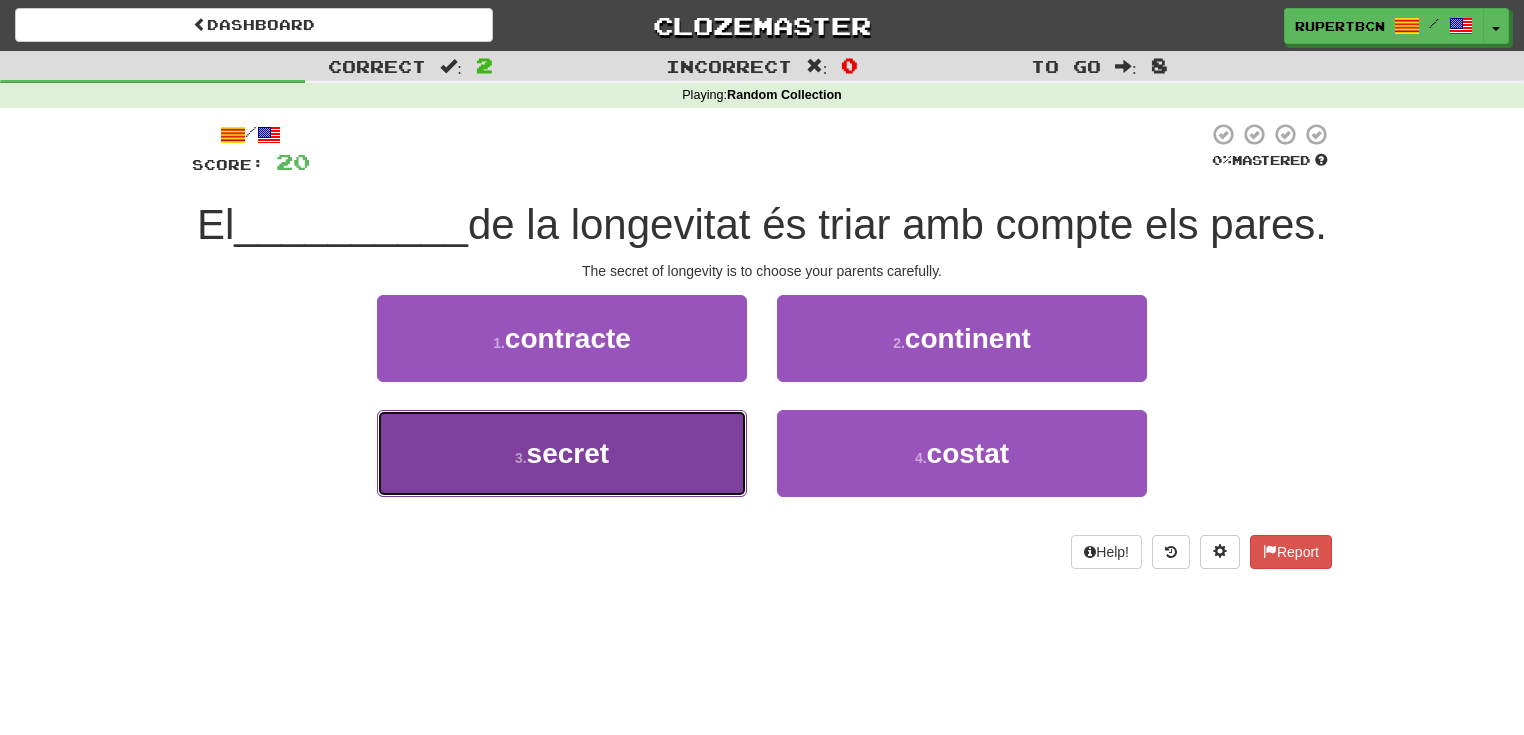 click on "3 .  secret" at bounding box center [562, 453] 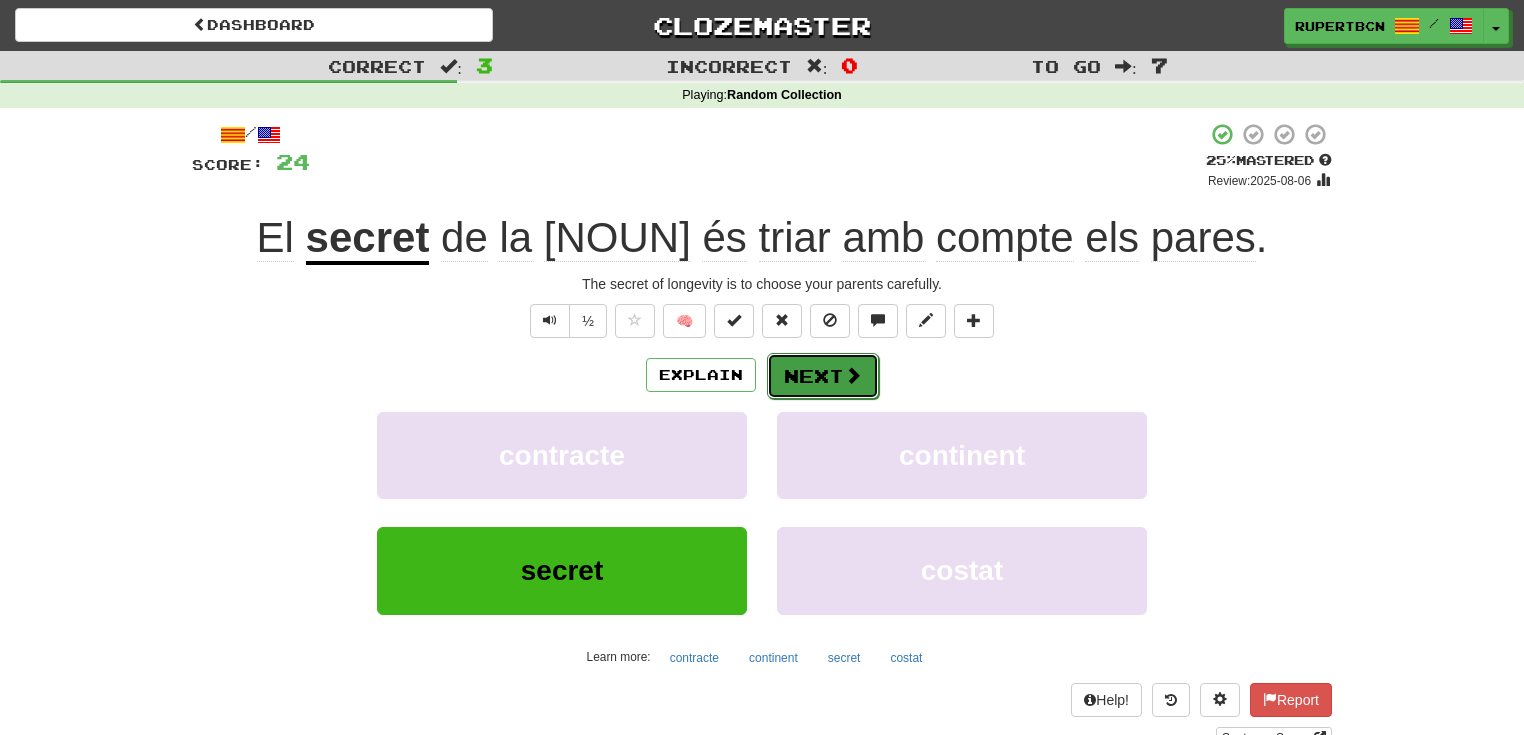 click on "Next" at bounding box center (823, 376) 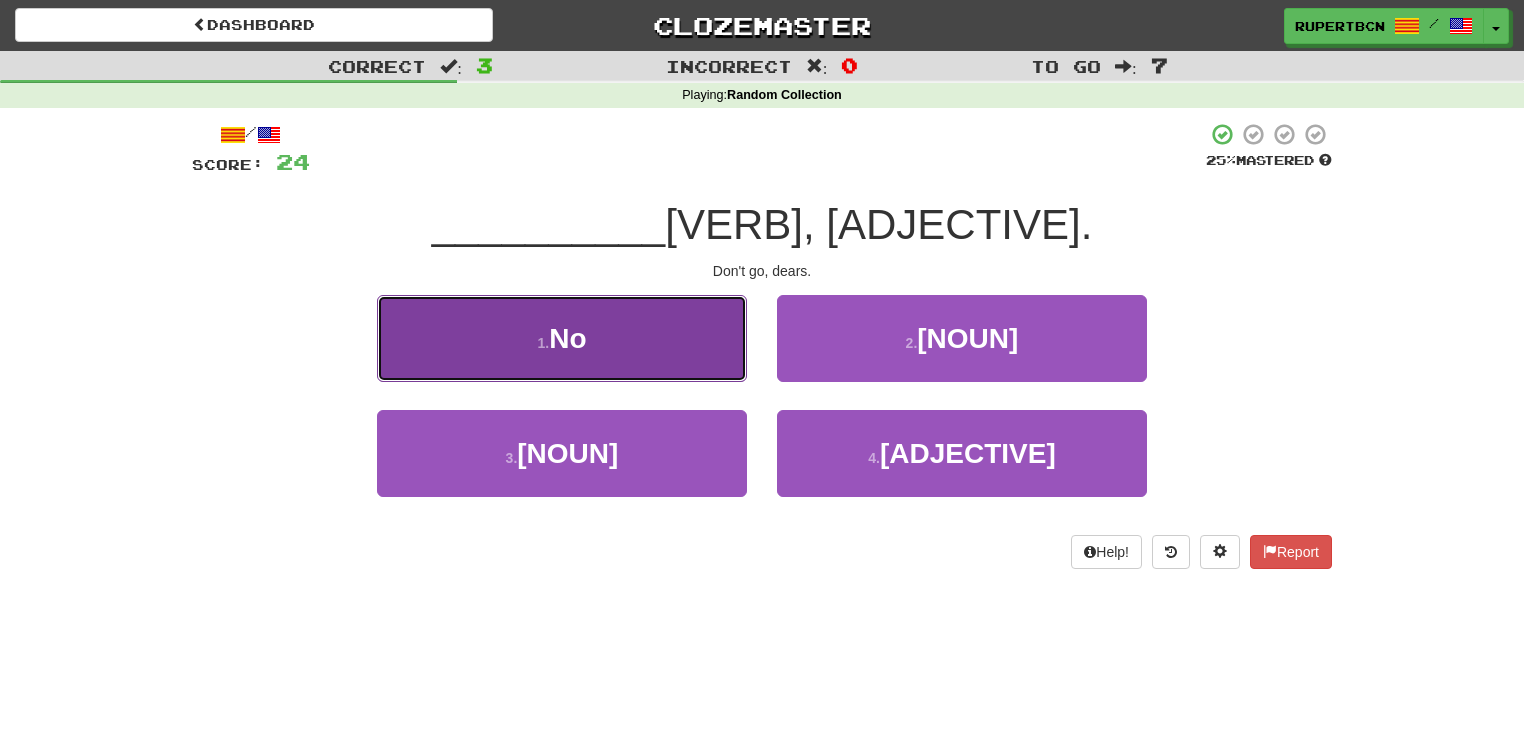 click on "1 .  No" at bounding box center [562, 338] 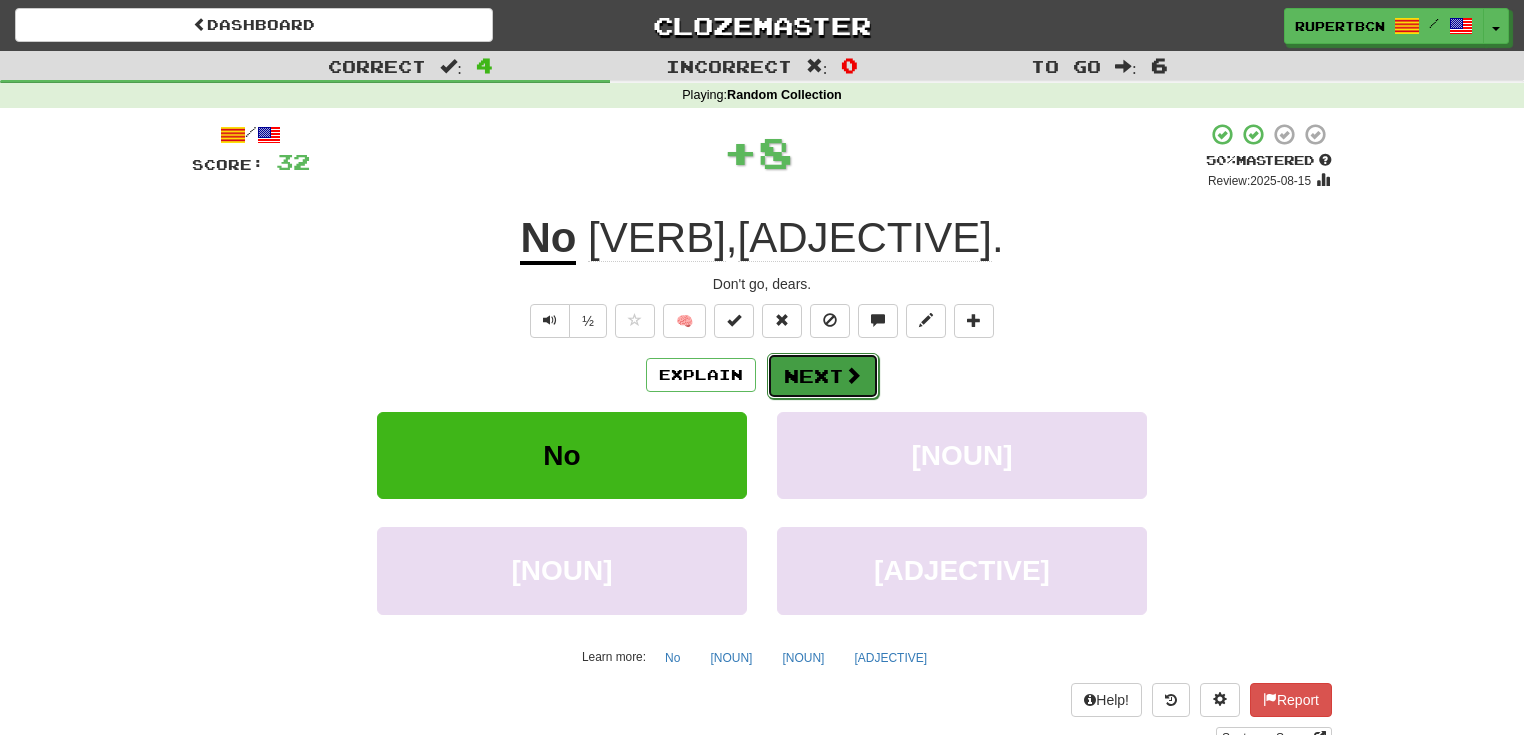 click on "Next" at bounding box center (823, 376) 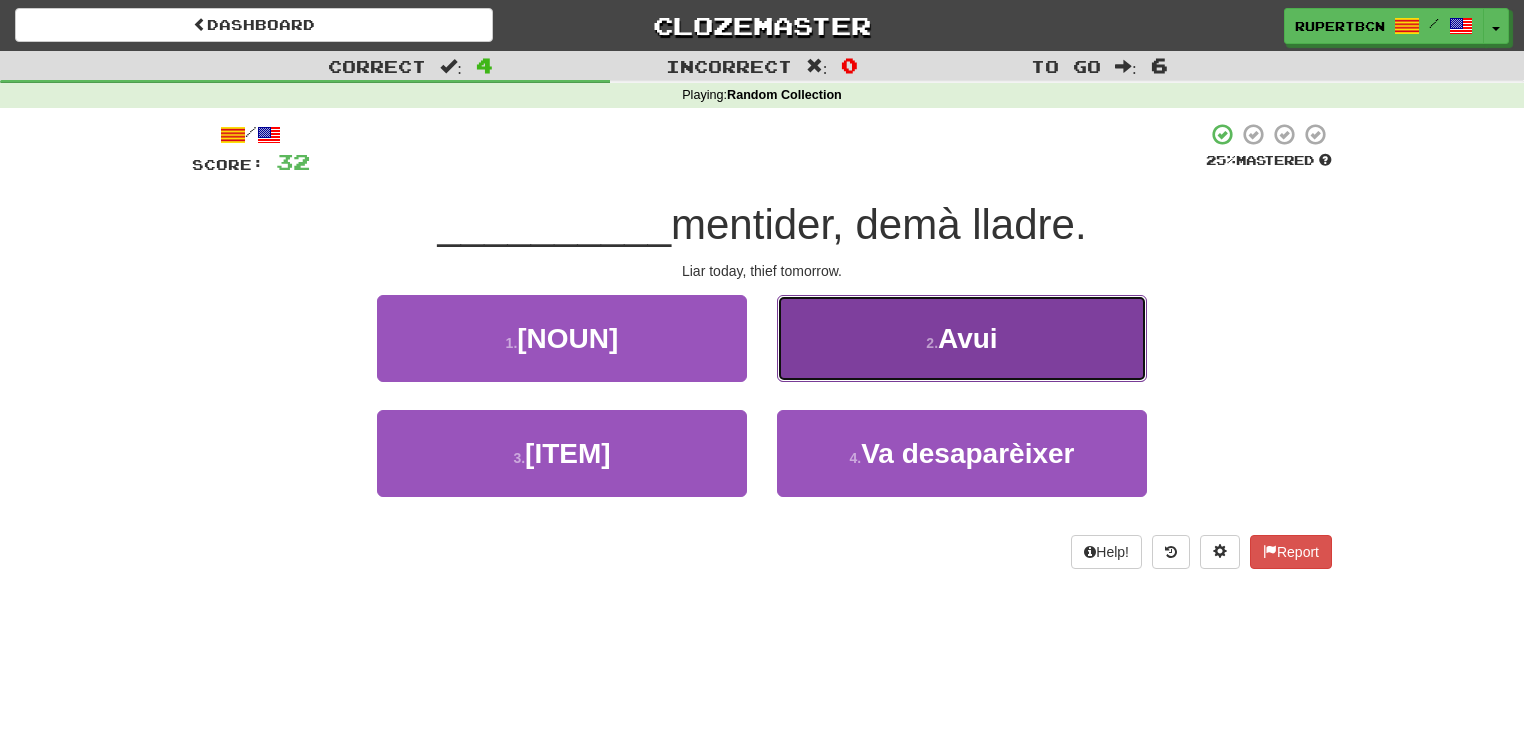 click on "2 .  [TIME]" at bounding box center (962, 338) 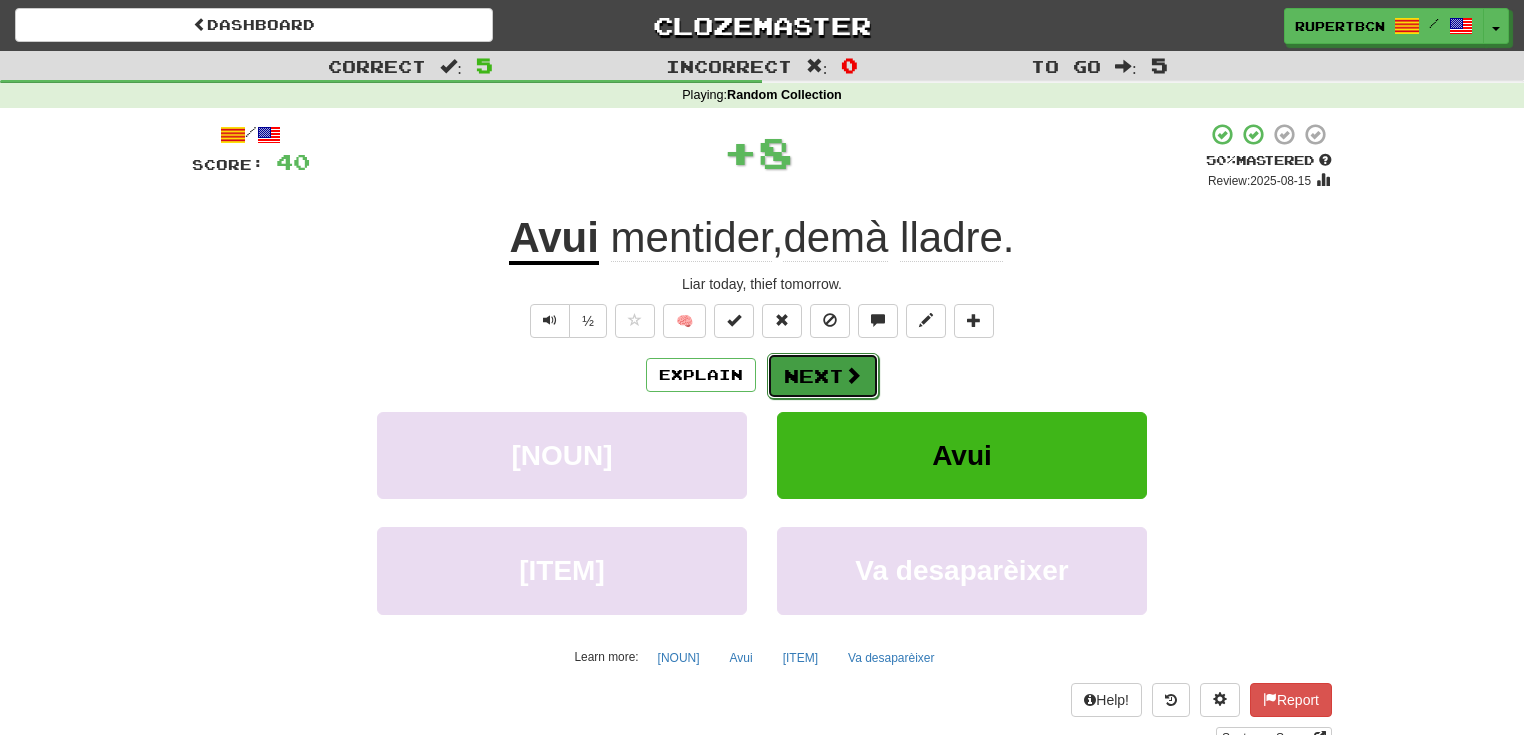click on "Next" at bounding box center [823, 376] 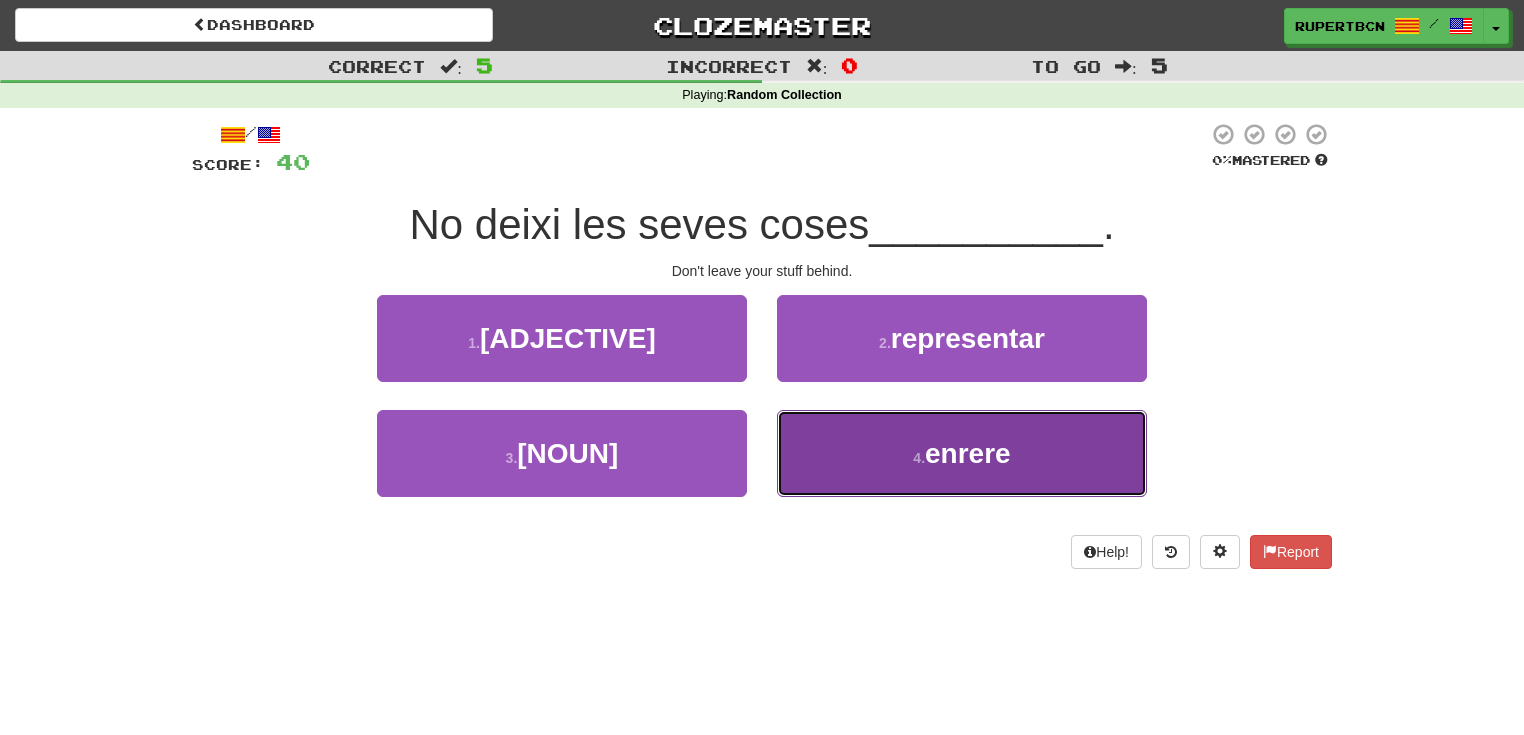 click on "4 .  enrere" at bounding box center (962, 453) 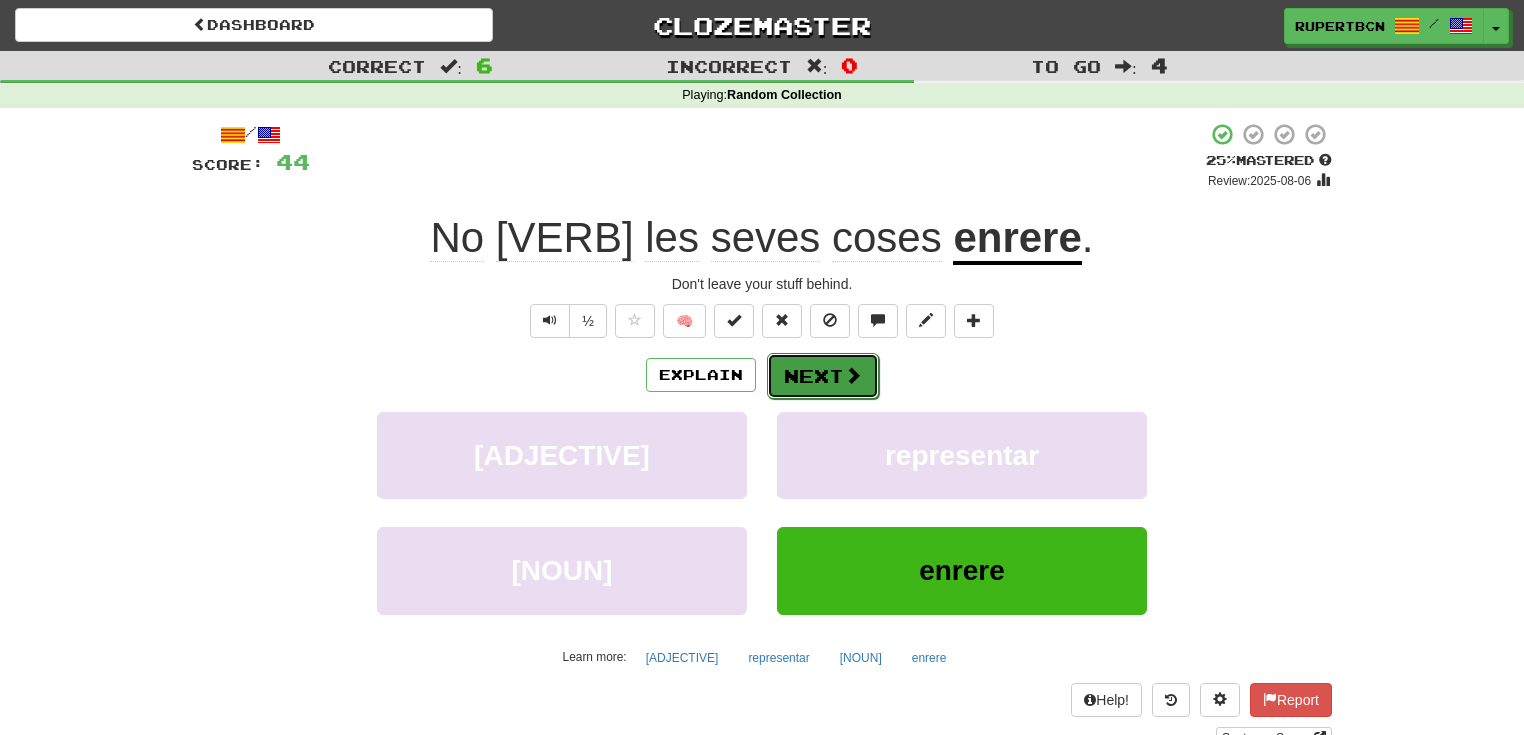 click on "Next" at bounding box center (823, 376) 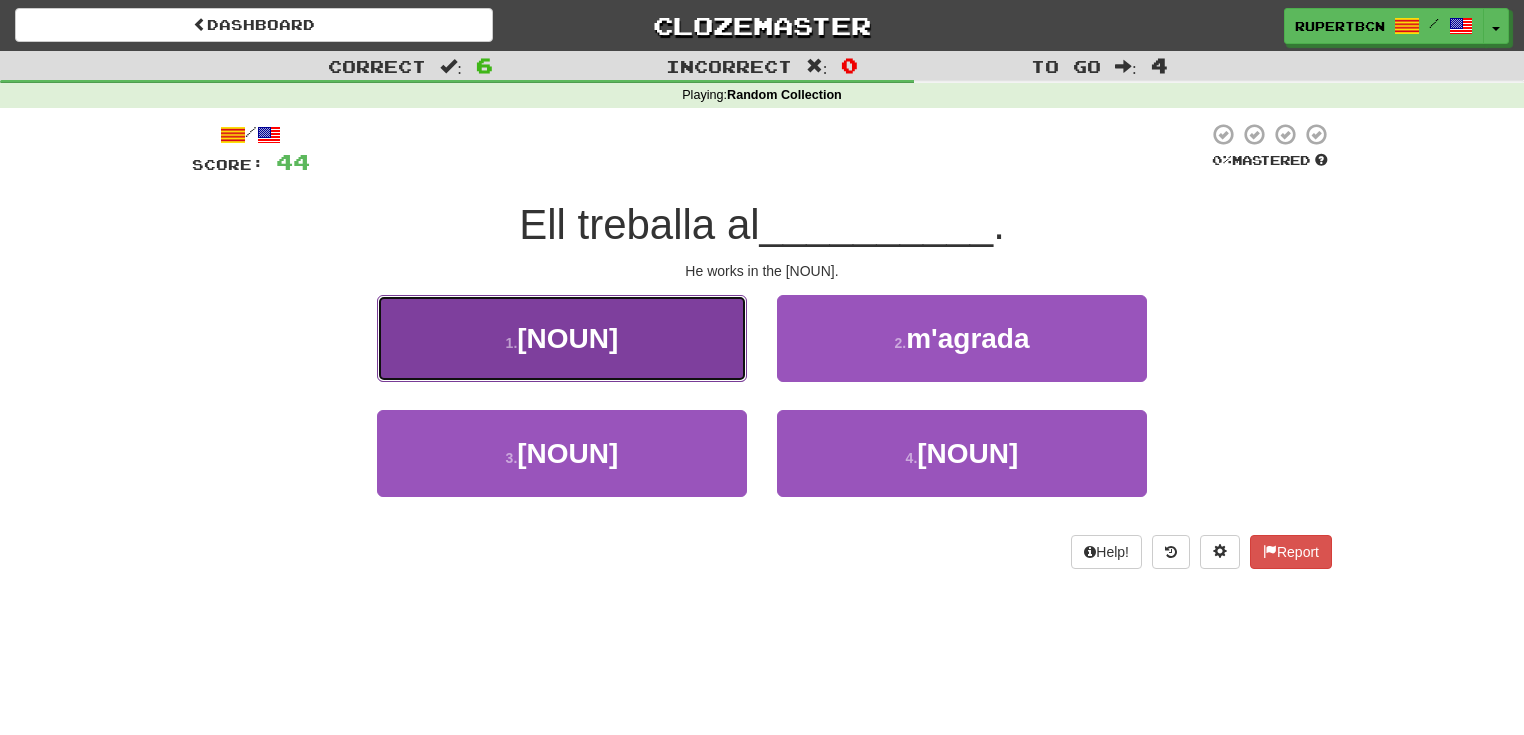 click on "1 .  [NOUN]" at bounding box center [562, 338] 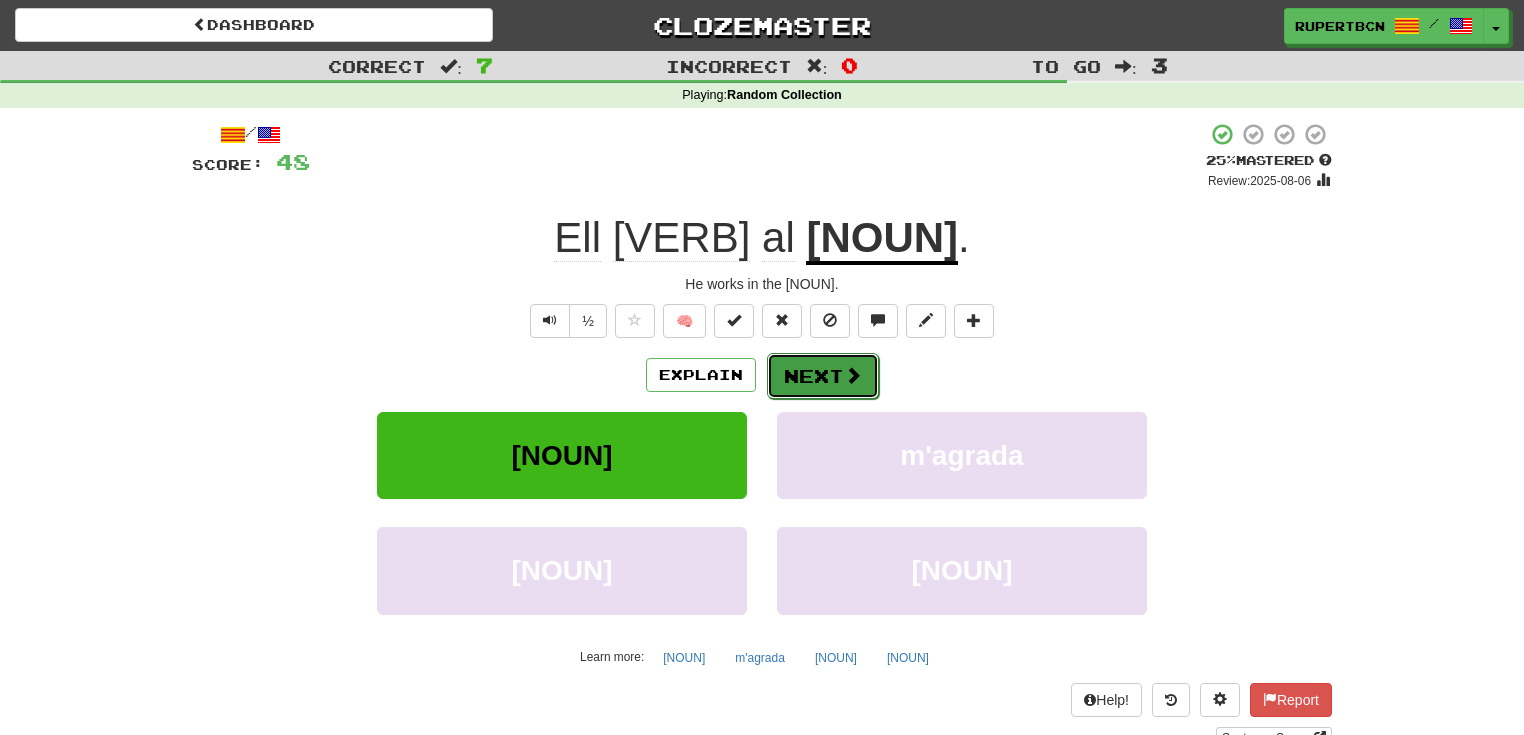 click on "Next" at bounding box center (823, 376) 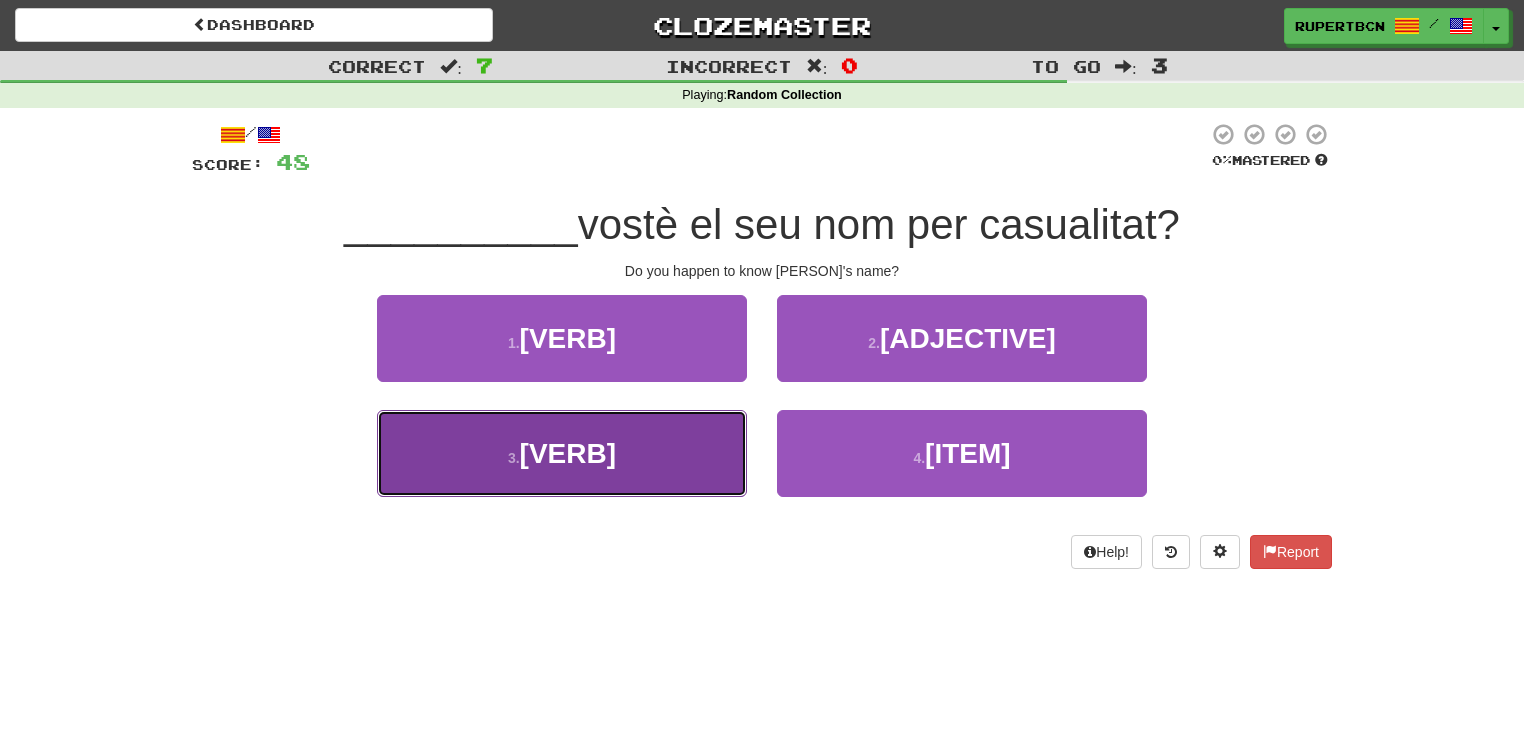 click on "3 .  [VERB]" at bounding box center [562, 453] 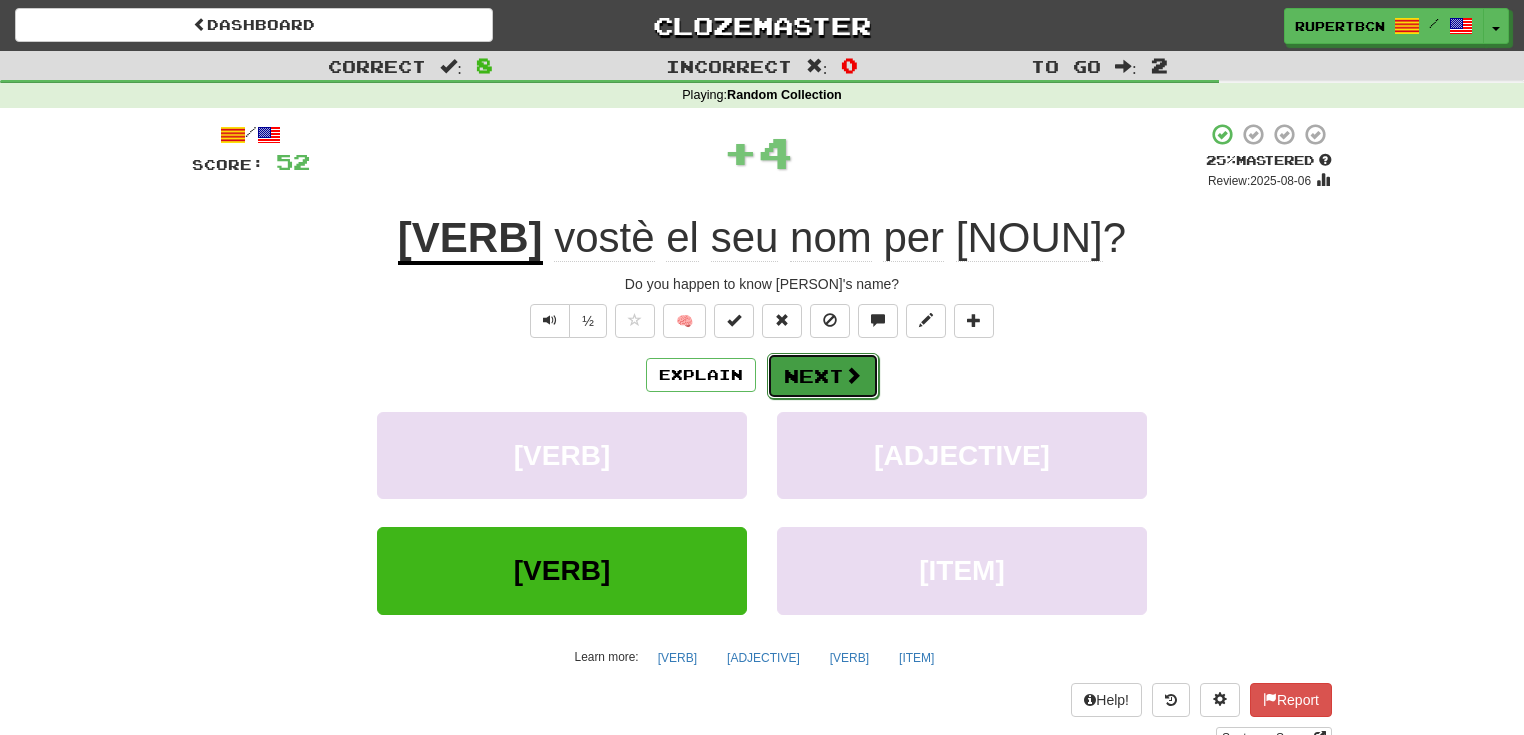 click on "Next" at bounding box center [823, 376] 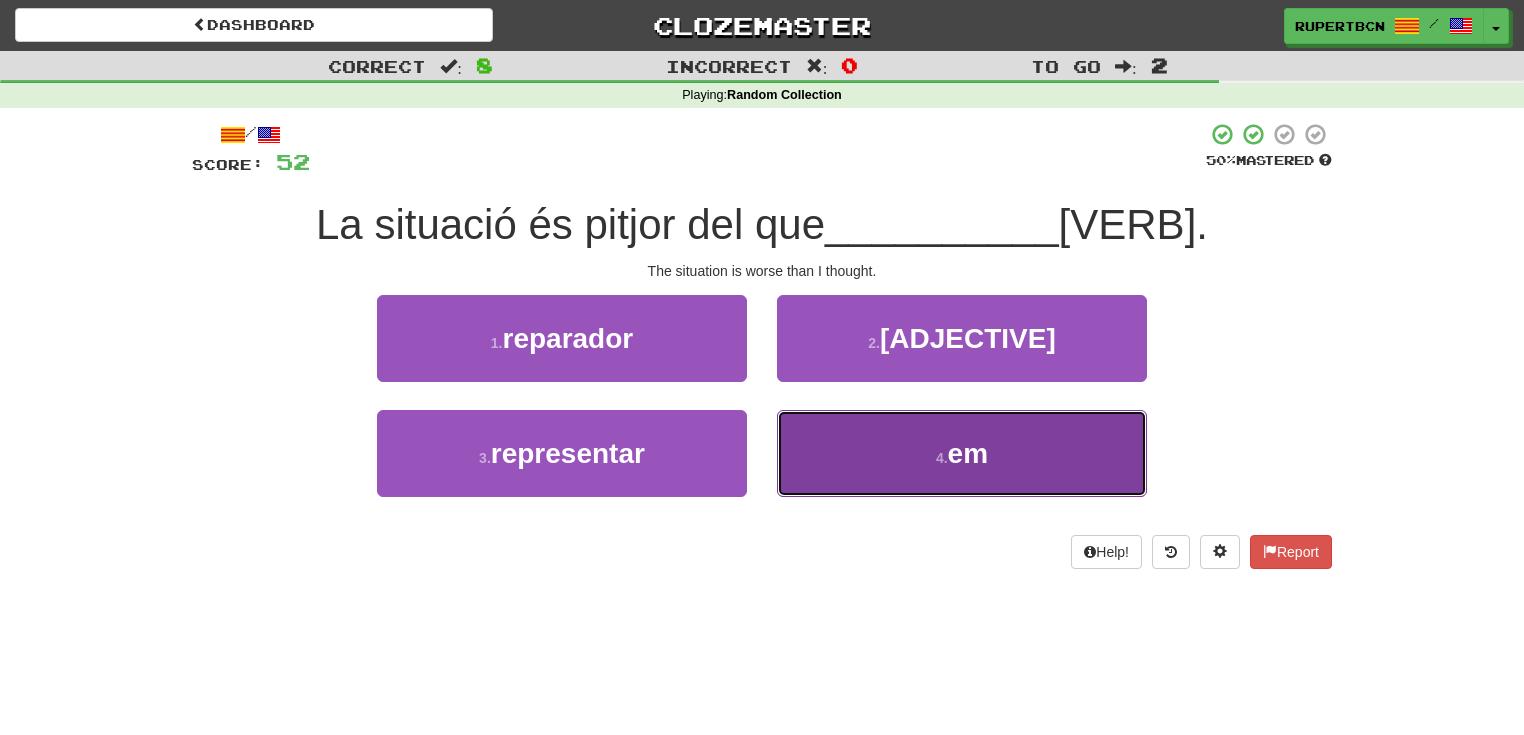 click on "em" at bounding box center [968, 453] 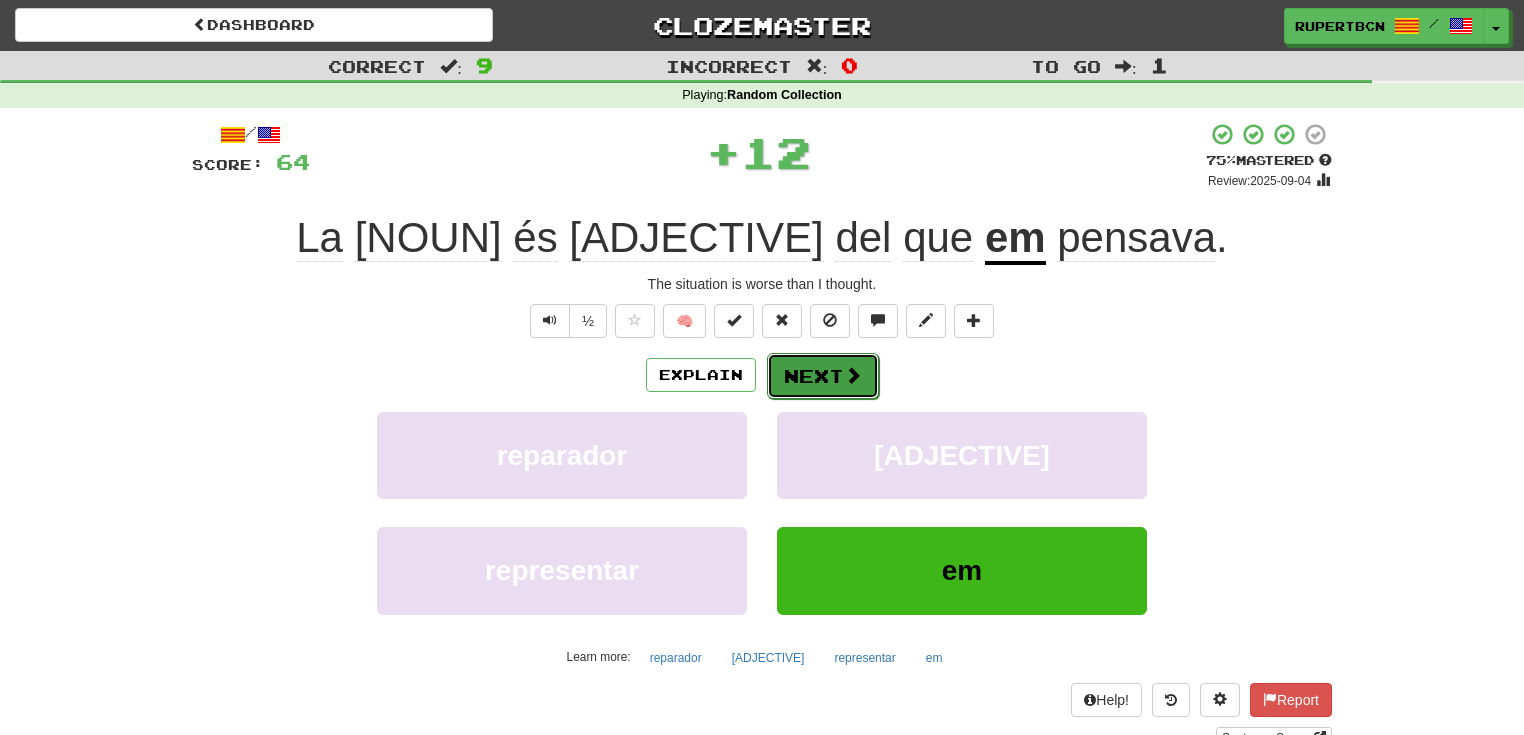click at bounding box center [853, 375] 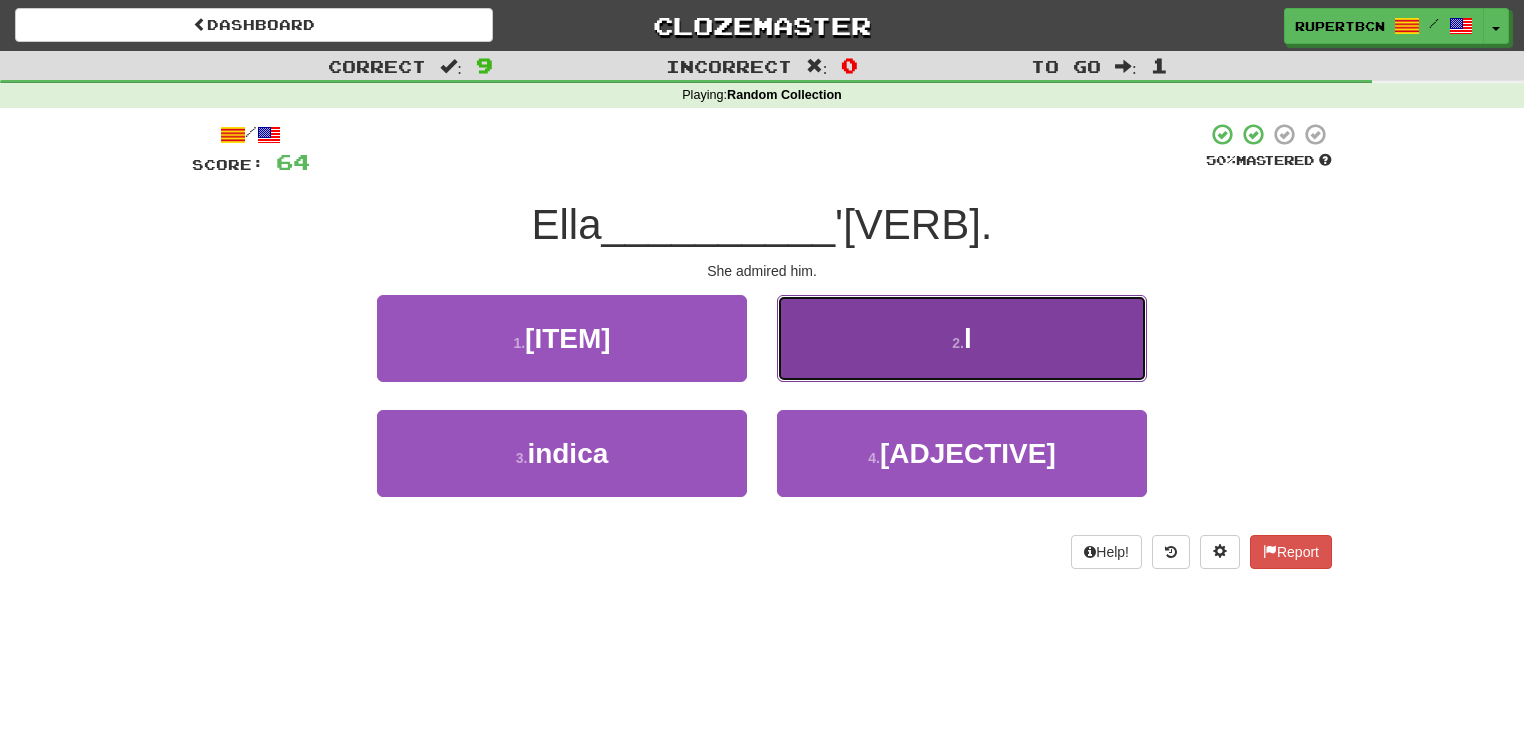 click on "2 .  l" at bounding box center (962, 338) 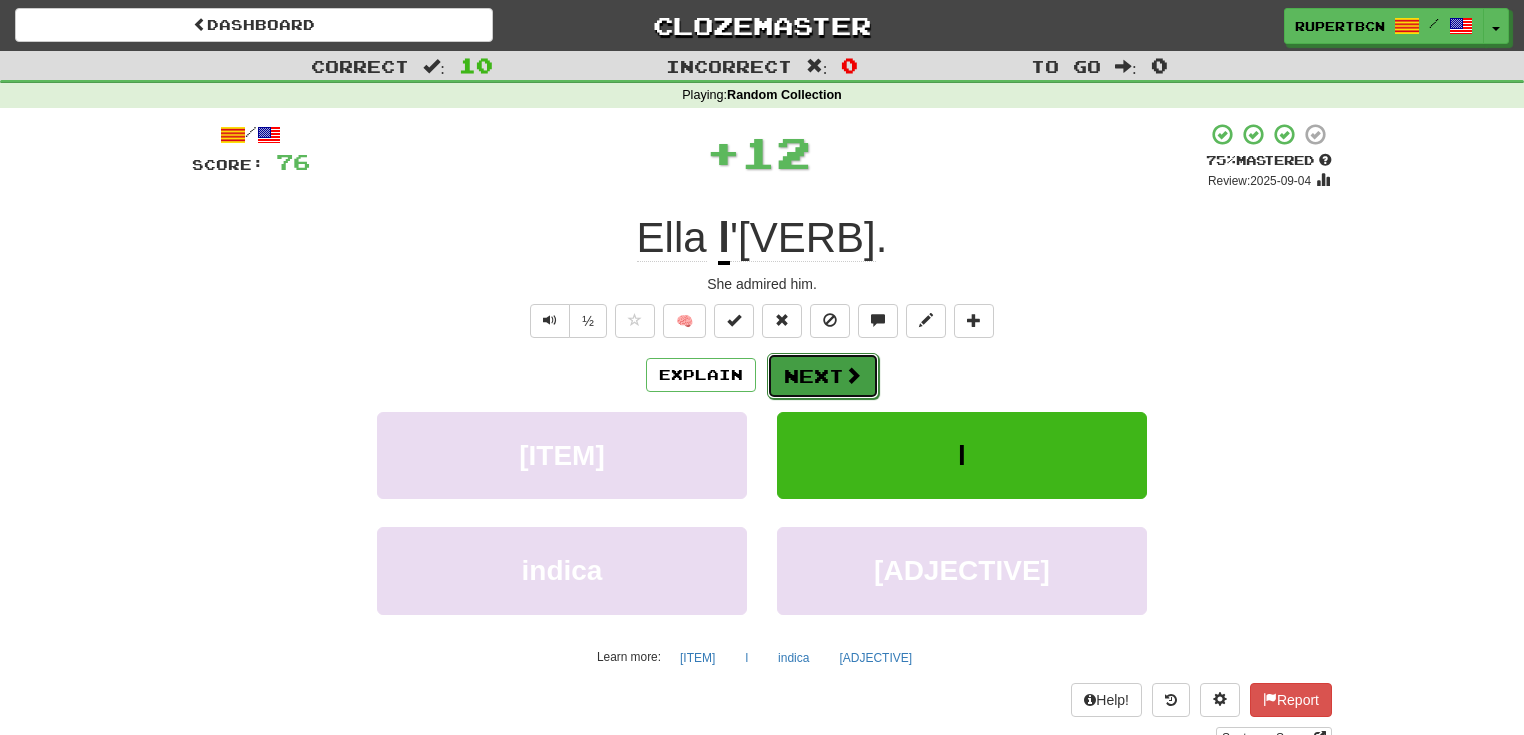 click on "Next" at bounding box center (823, 376) 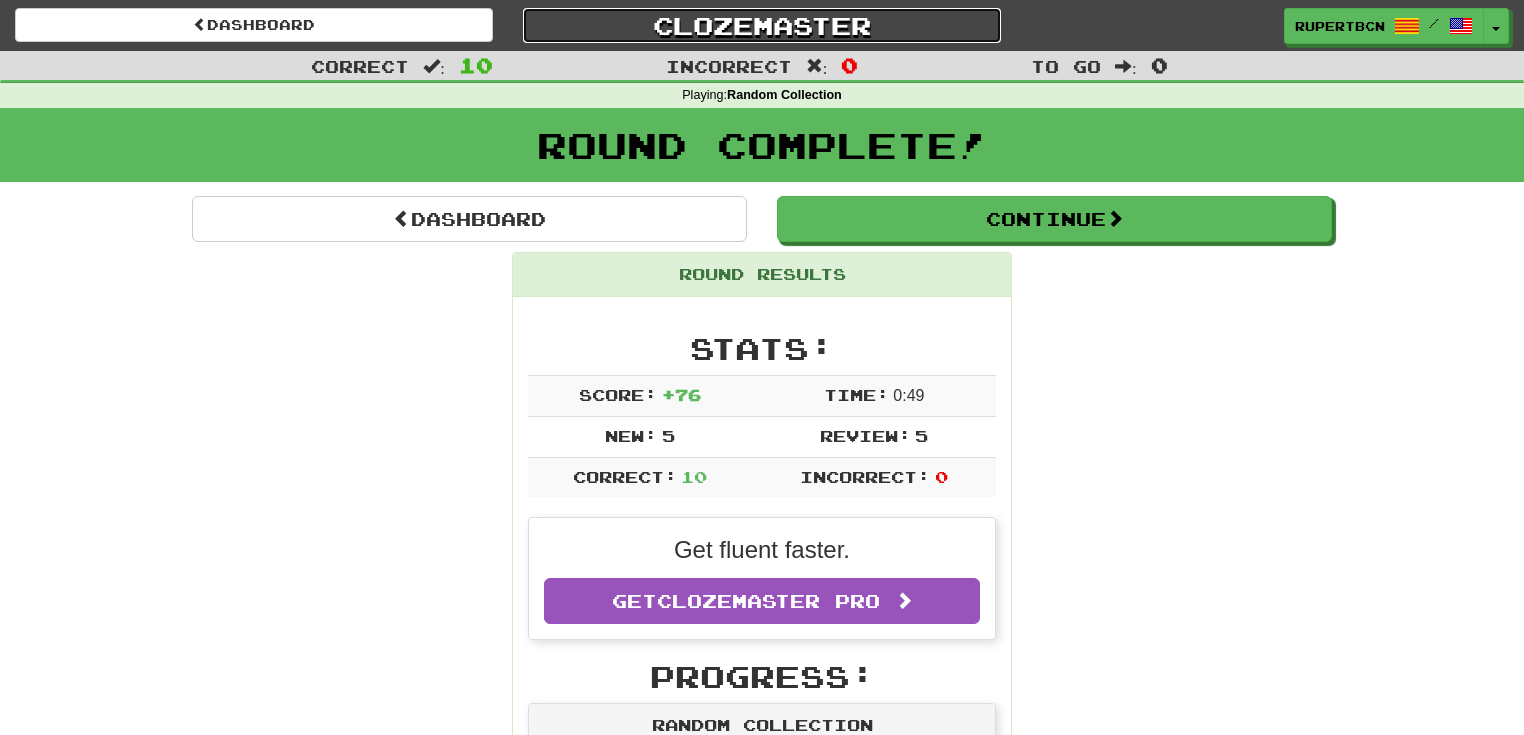click on "Clozemaster" at bounding box center [762, 25] 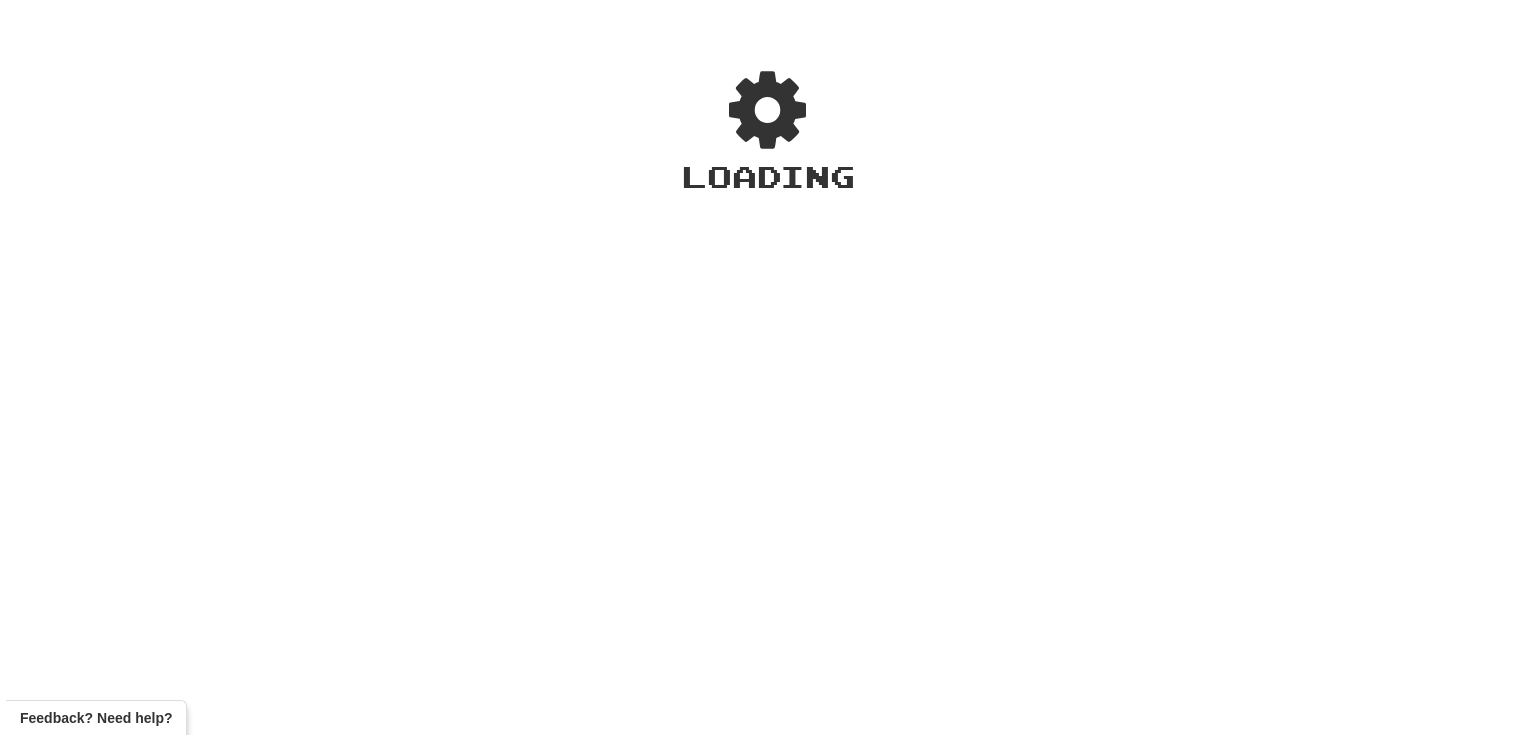 scroll, scrollTop: 0, scrollLeft: 0, axis: both 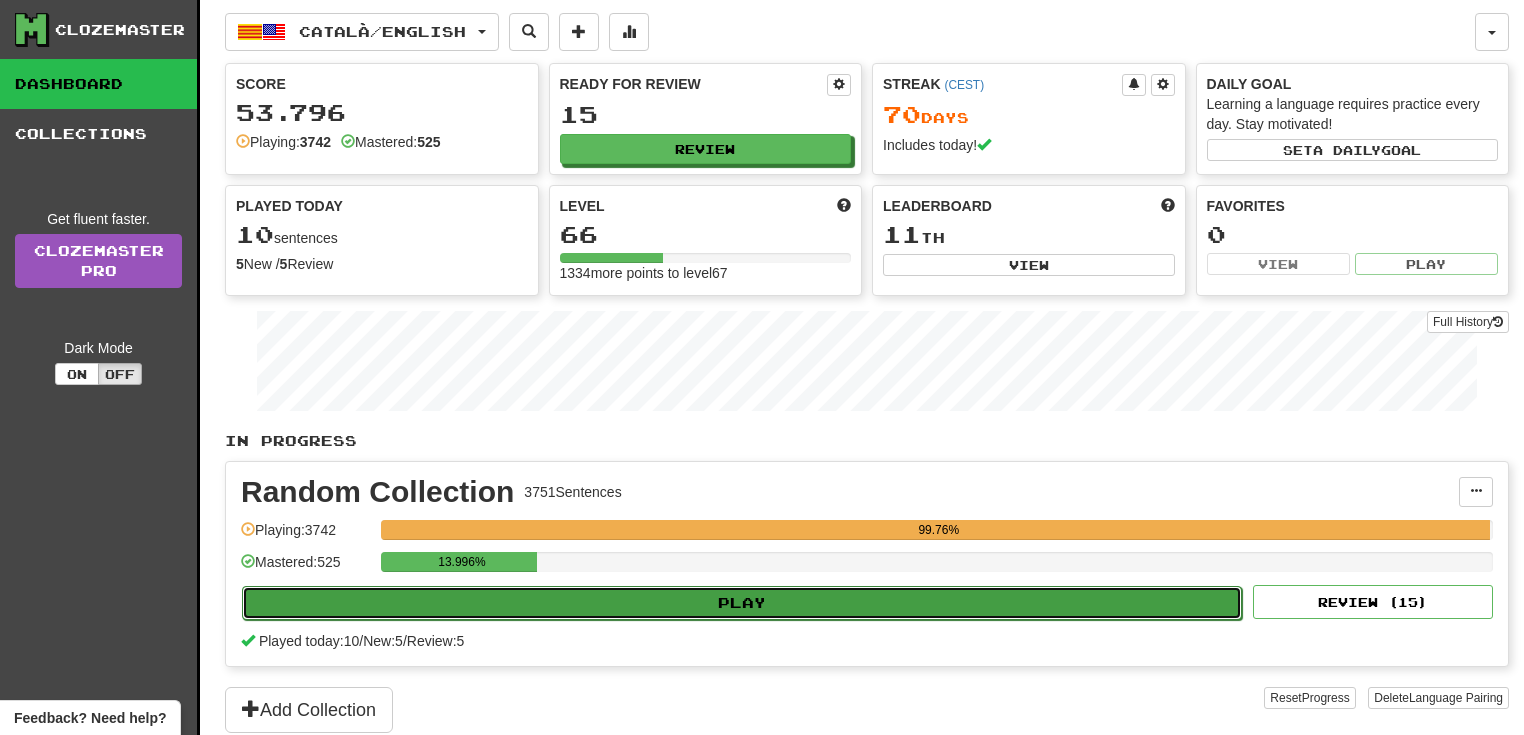 click on "Play" at bounding box center (742, 603) 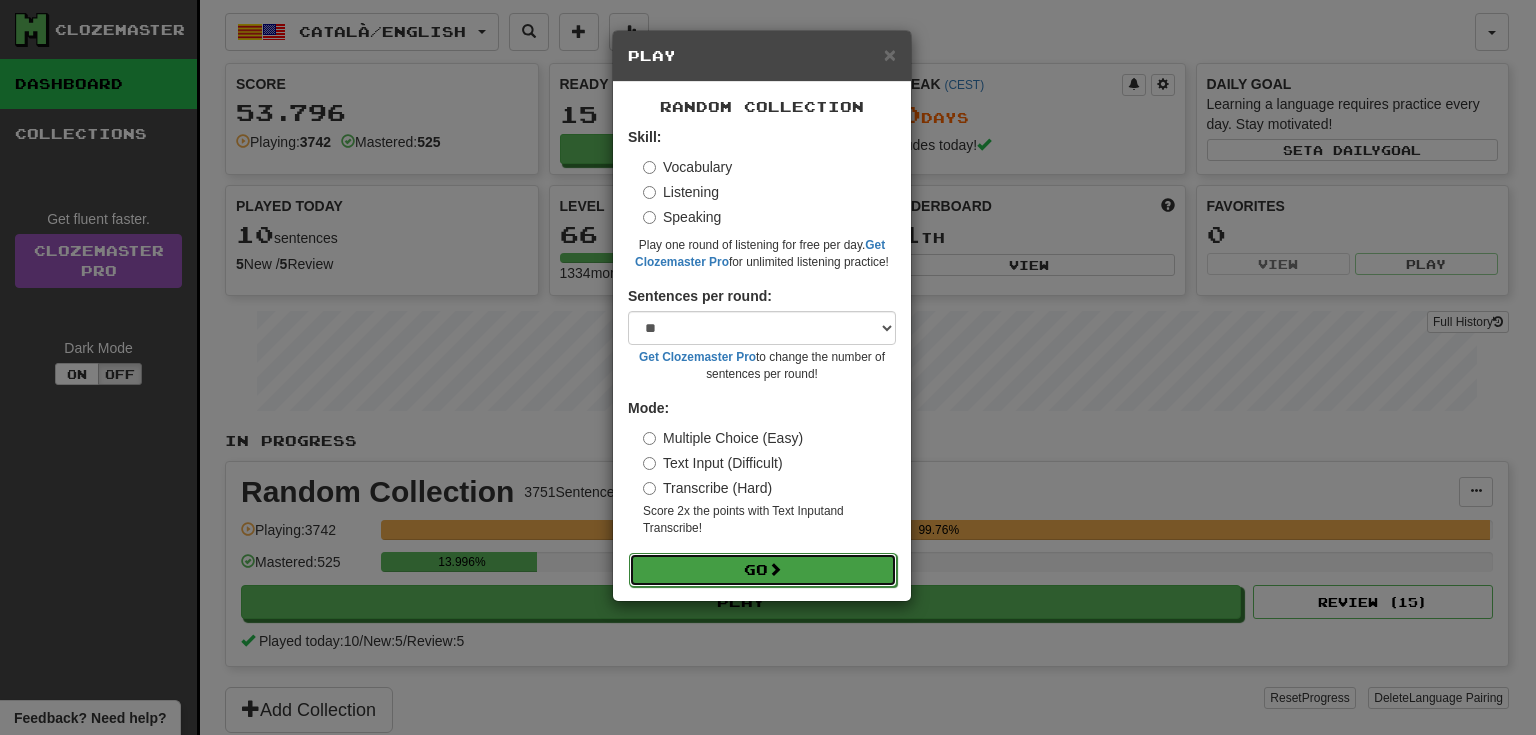 click at bounding box center [775, 569] 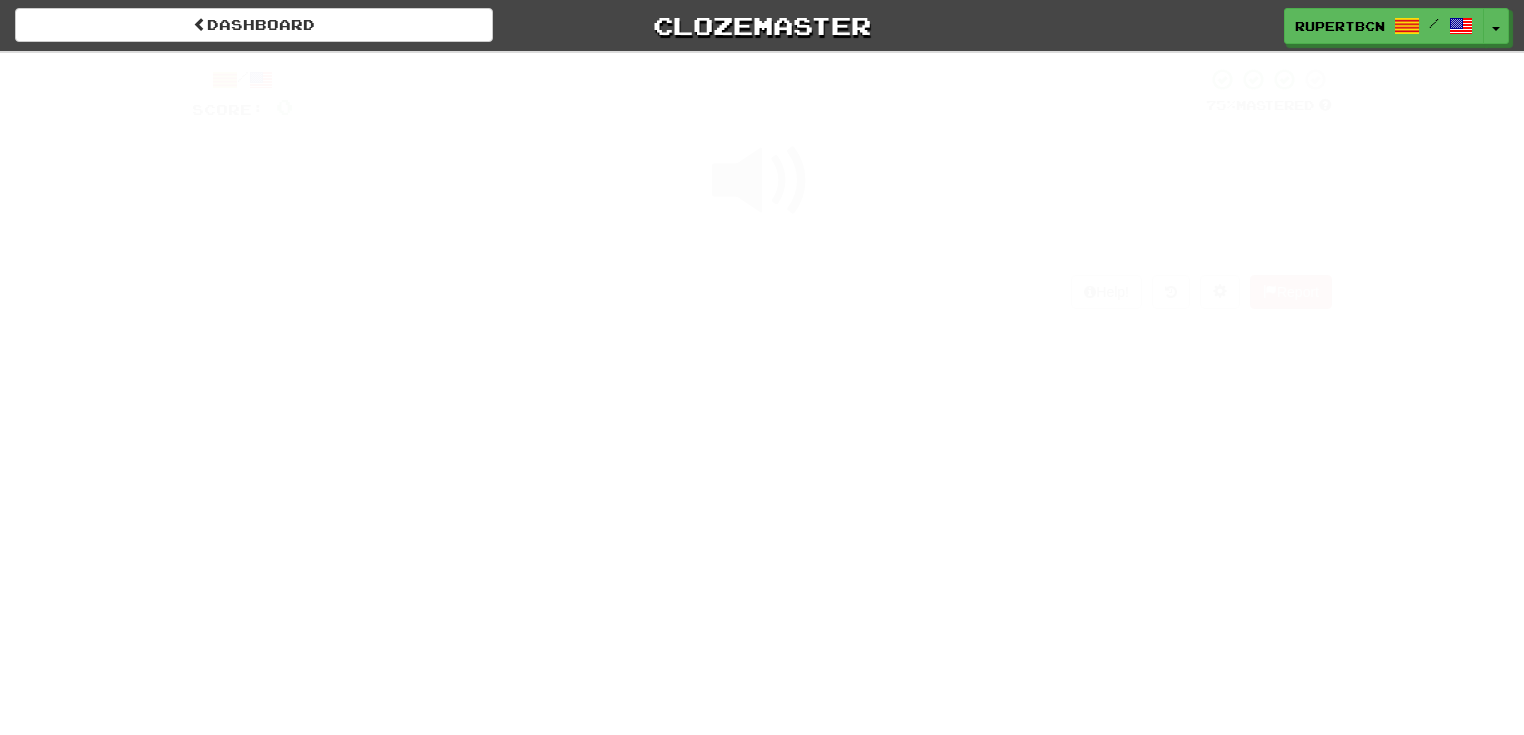 scroll, scrollTop: 0, scrollLeft: 0, axis: both 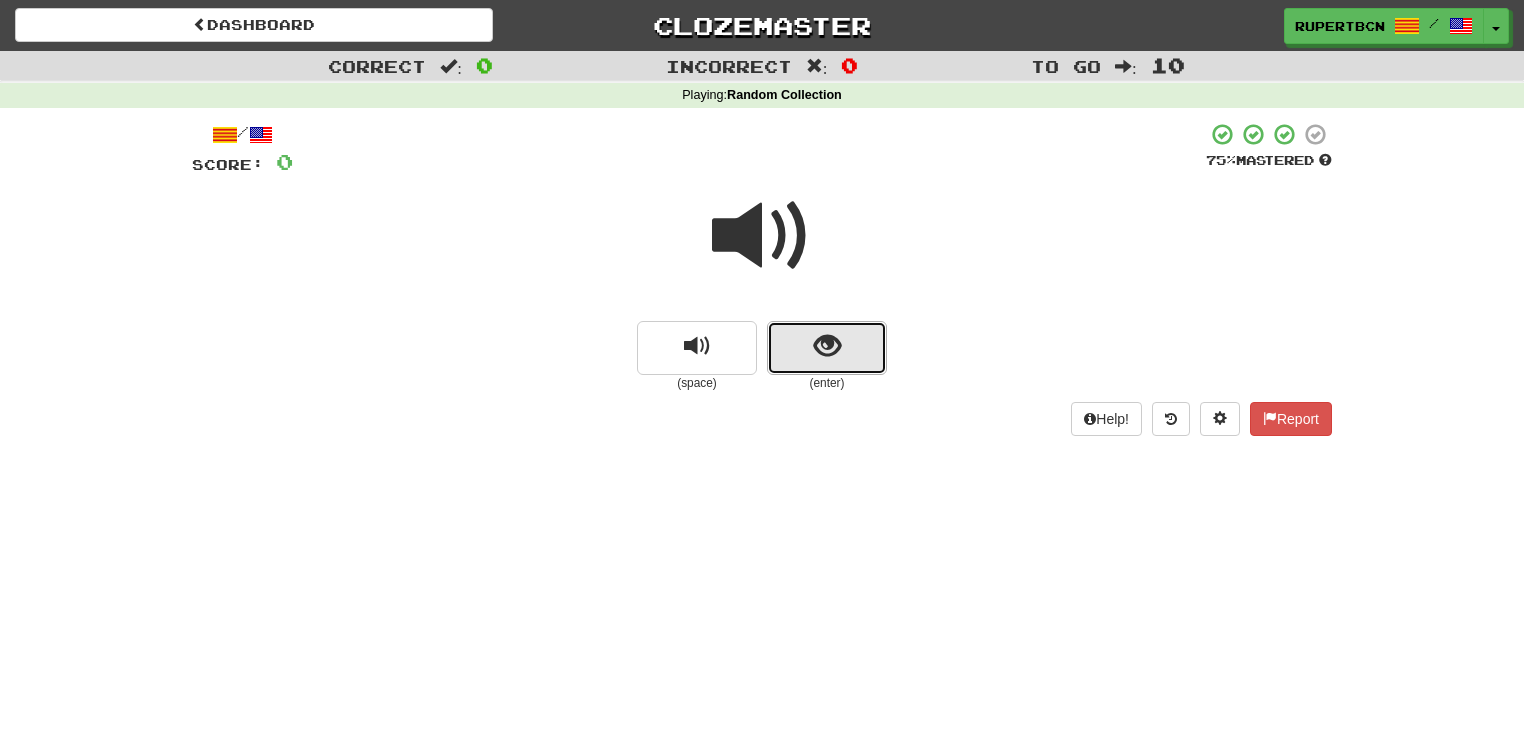 click at bounding box center (827, 346) 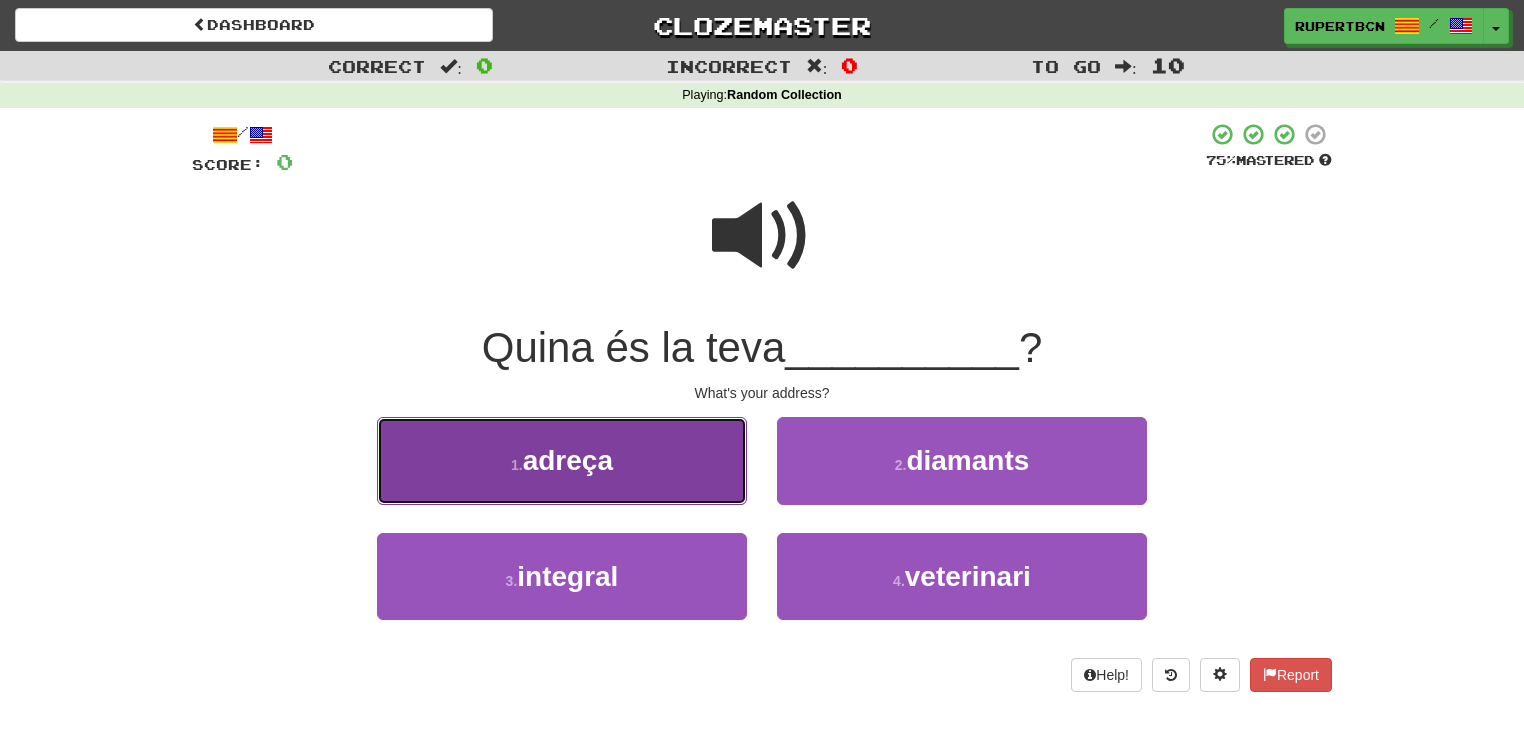 click on "1 .  adreça" at bounding box center [562, 460] 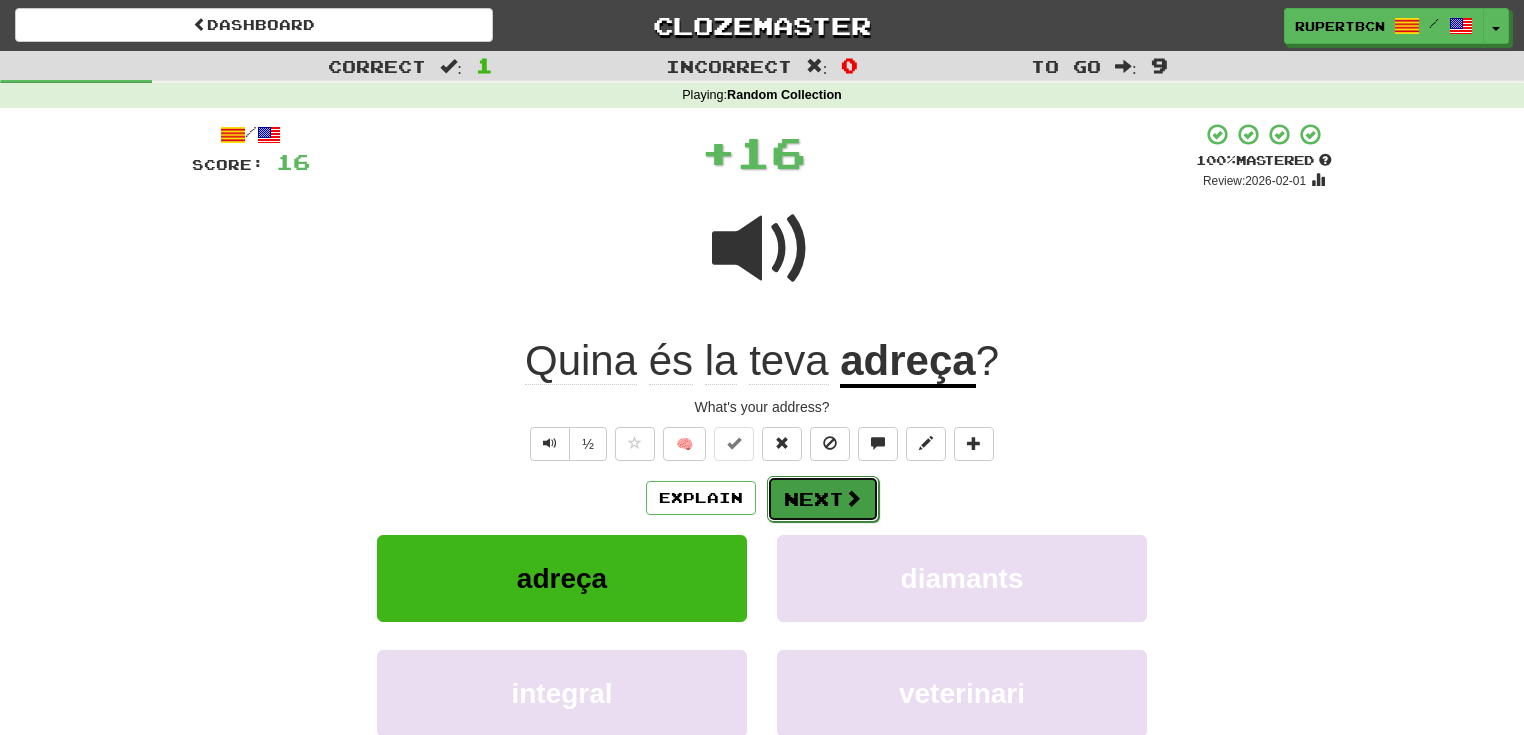 click on "Next" at bounding box center [823, 499] 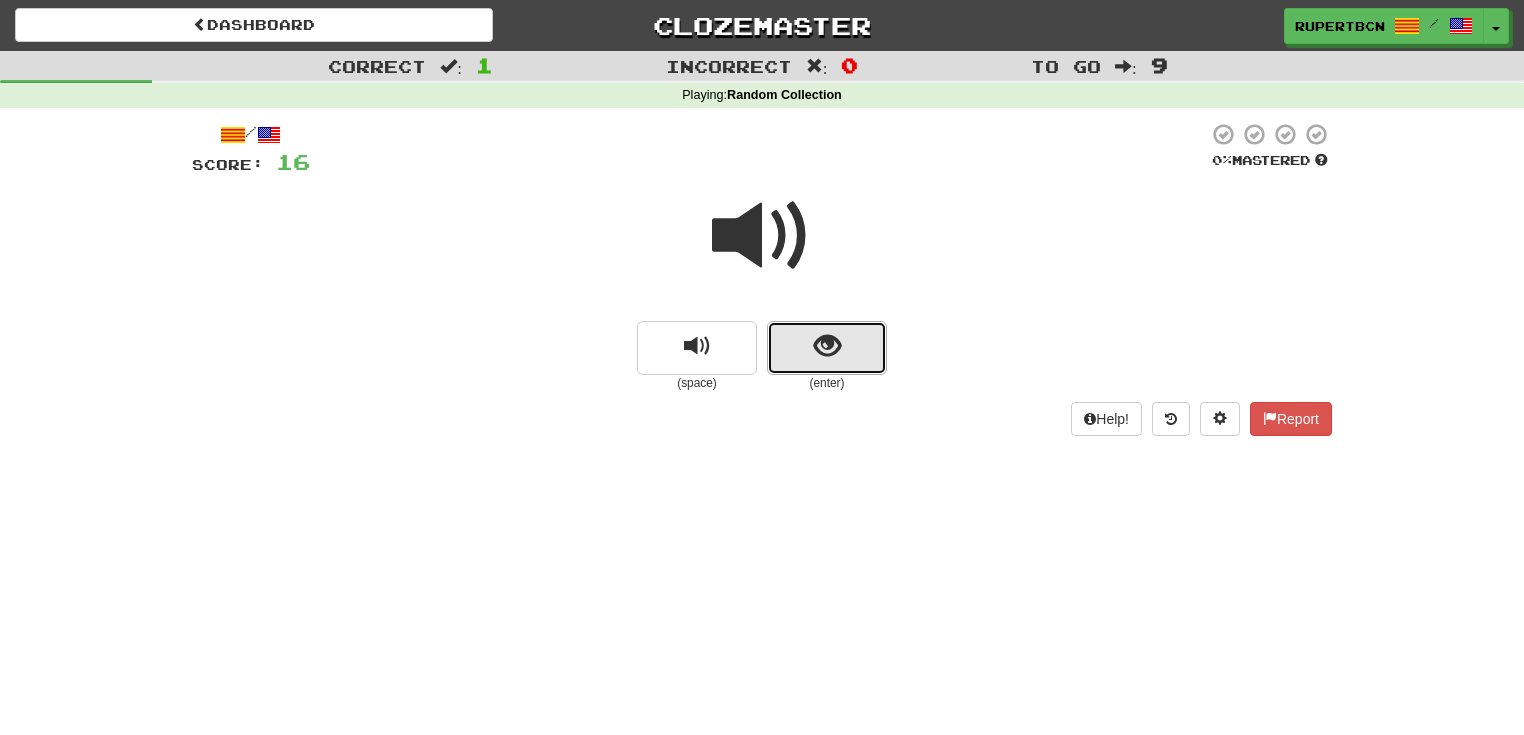 click at bounding box center [827, 348] 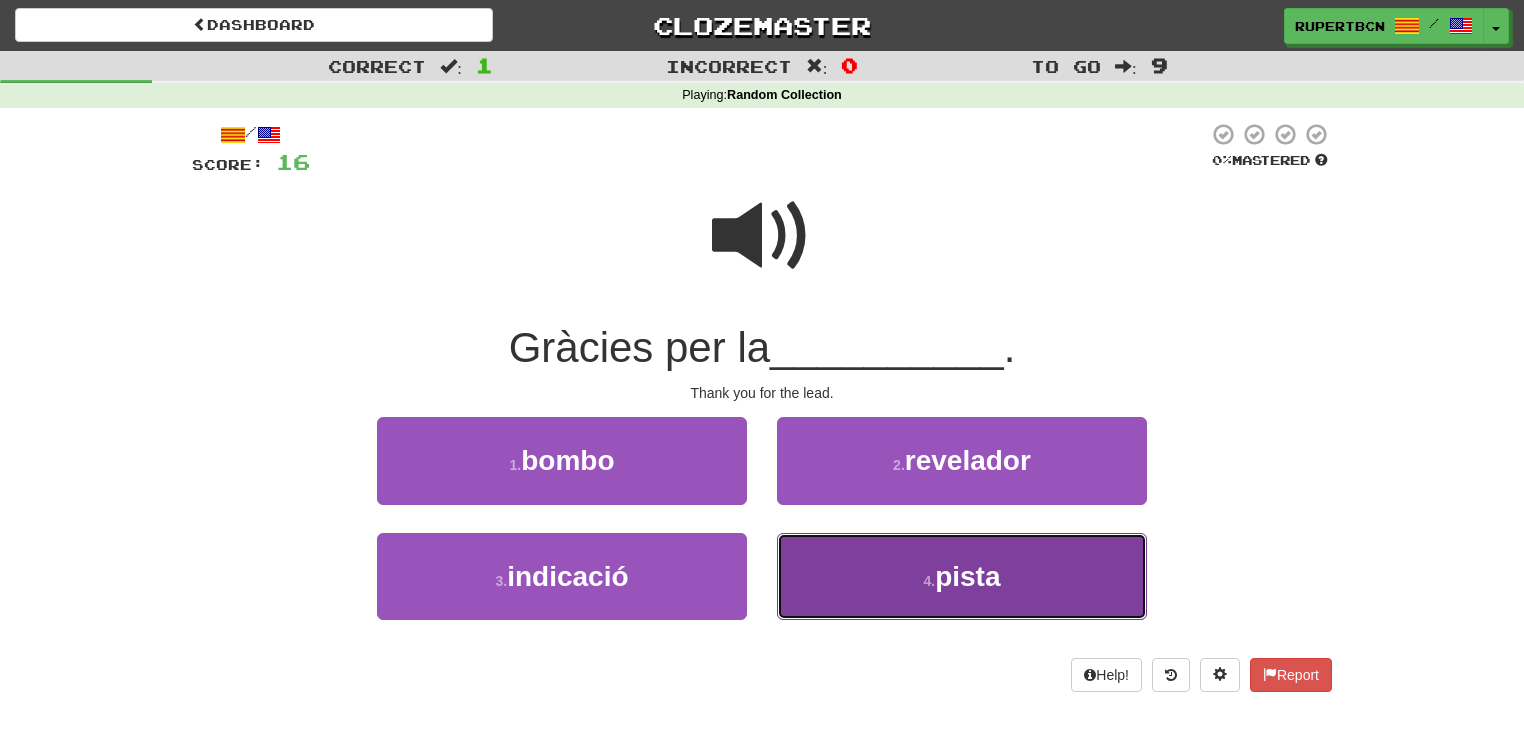 click on "4 .  pista" at bounding box center [962, 576] 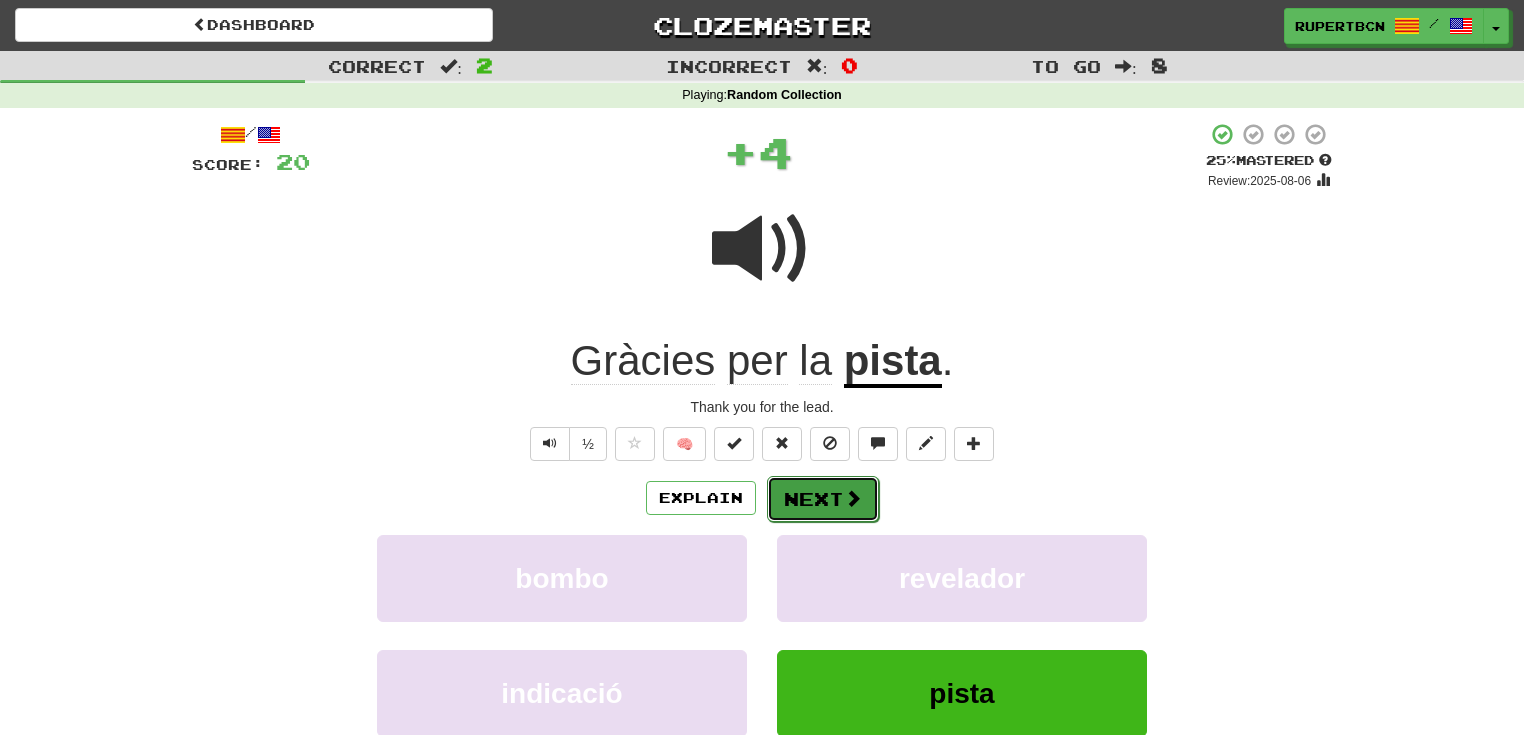 click on "Next" at bounding box center [823, 499] 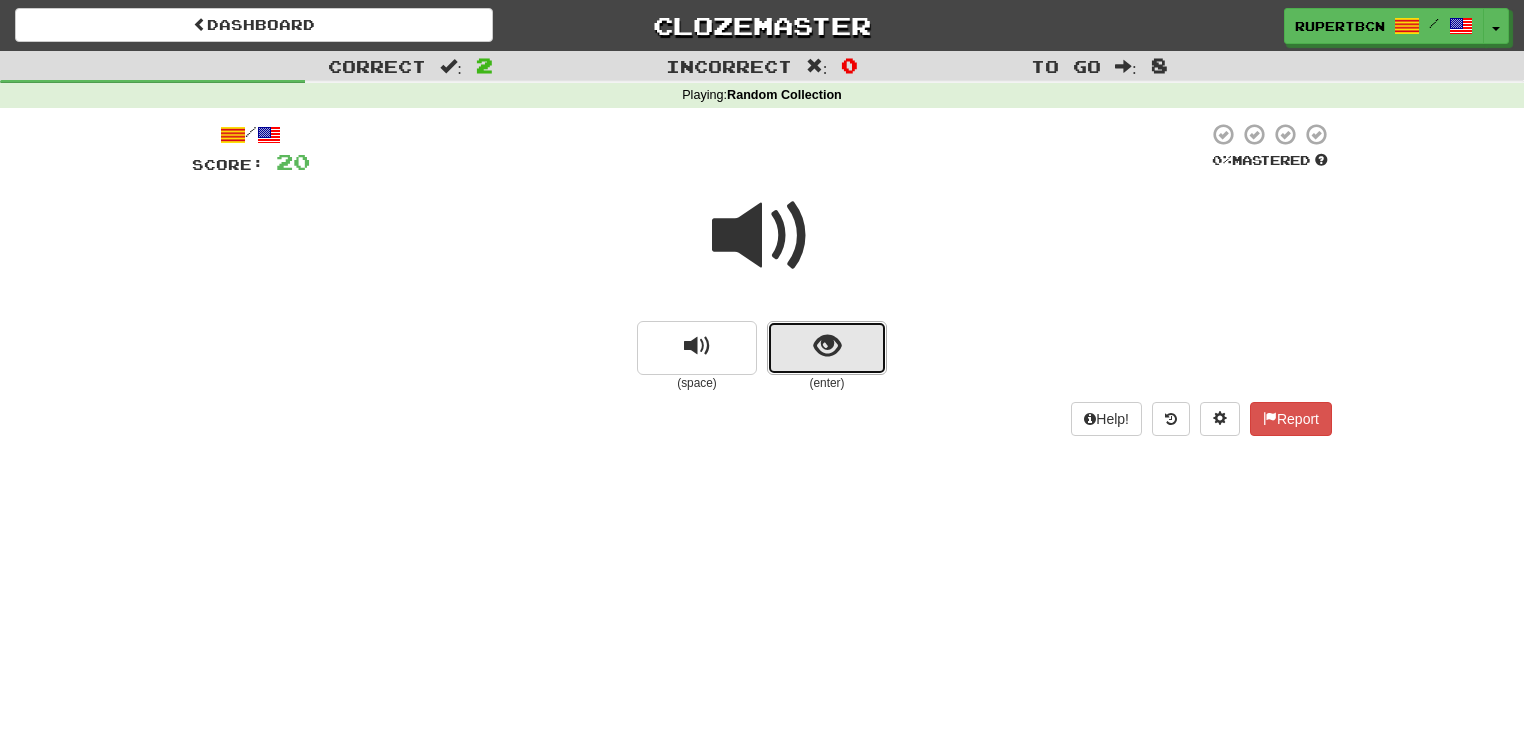click at bounding box center [827, 348] 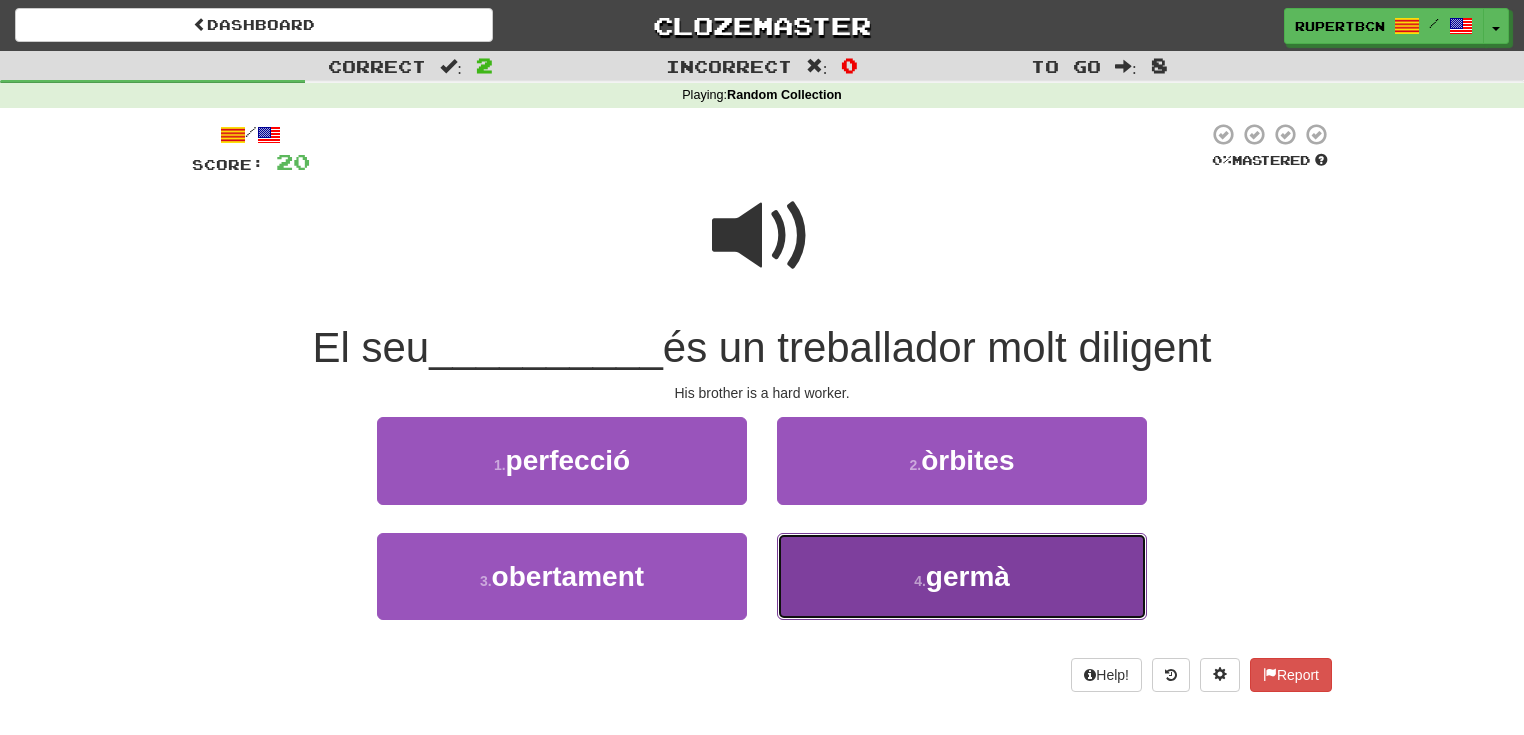 click on "germà" at bounding box center [968, 576] 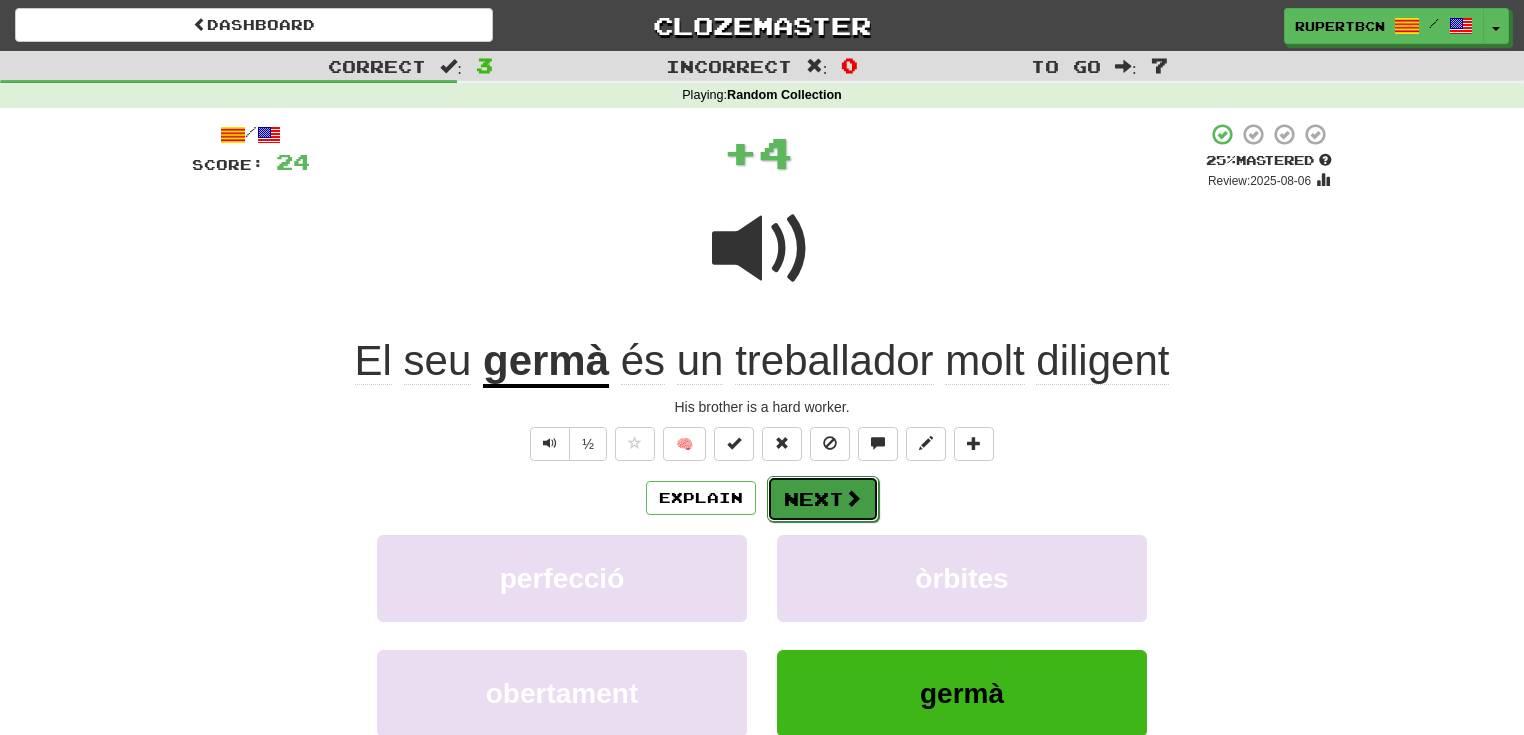 click on "Next" at bounding box center [823, 499] 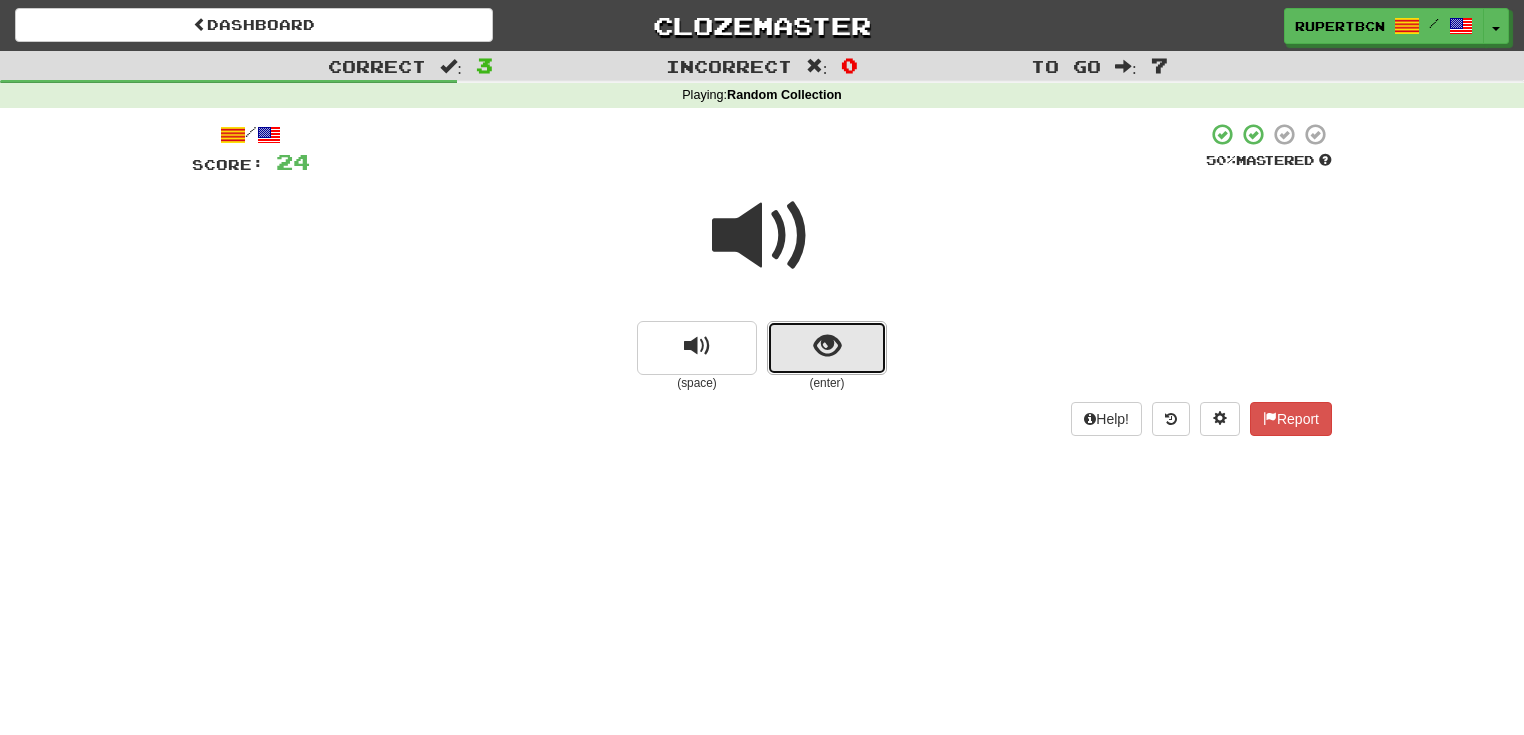click at bounding box center [827, 348] 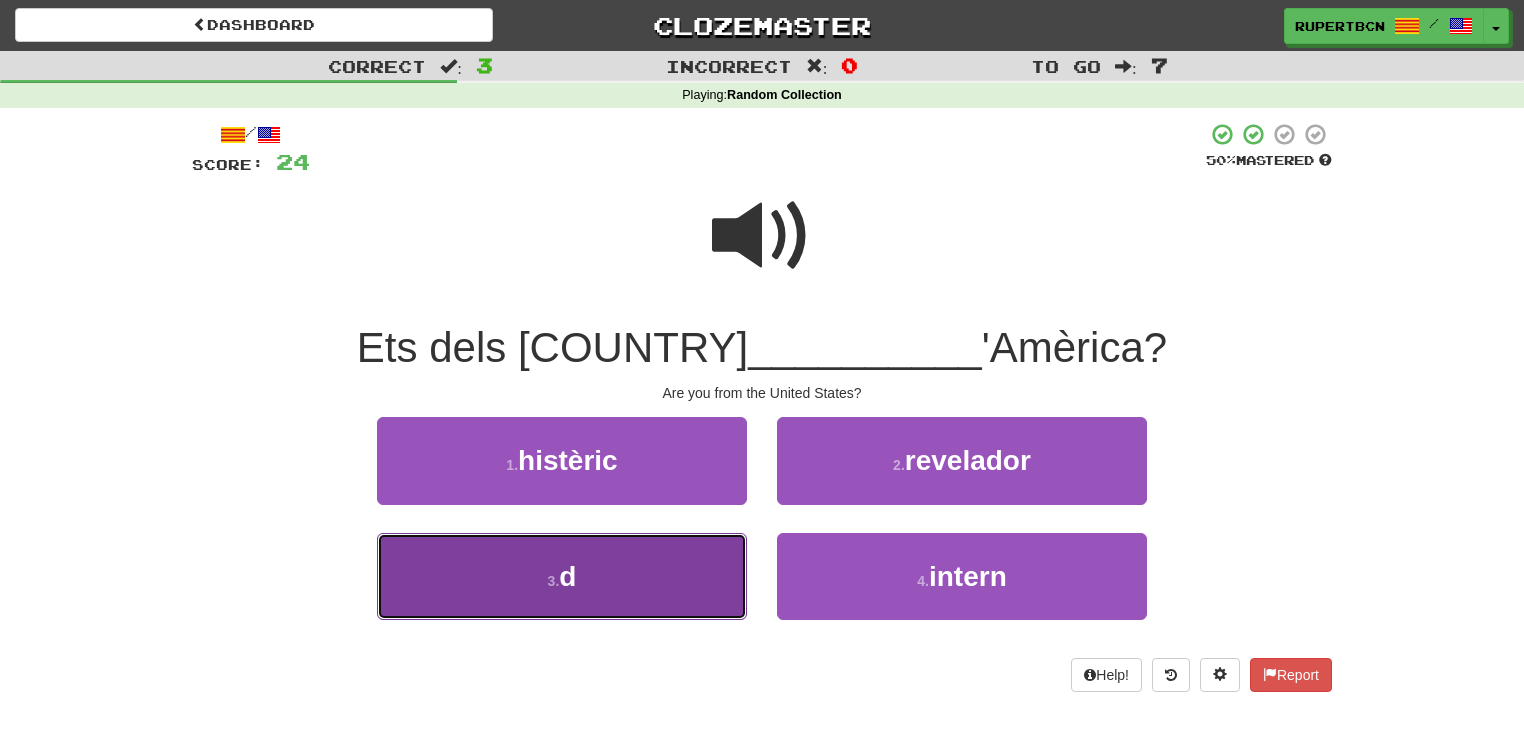 click on "3 .  d" at bounding box center [562, 576] 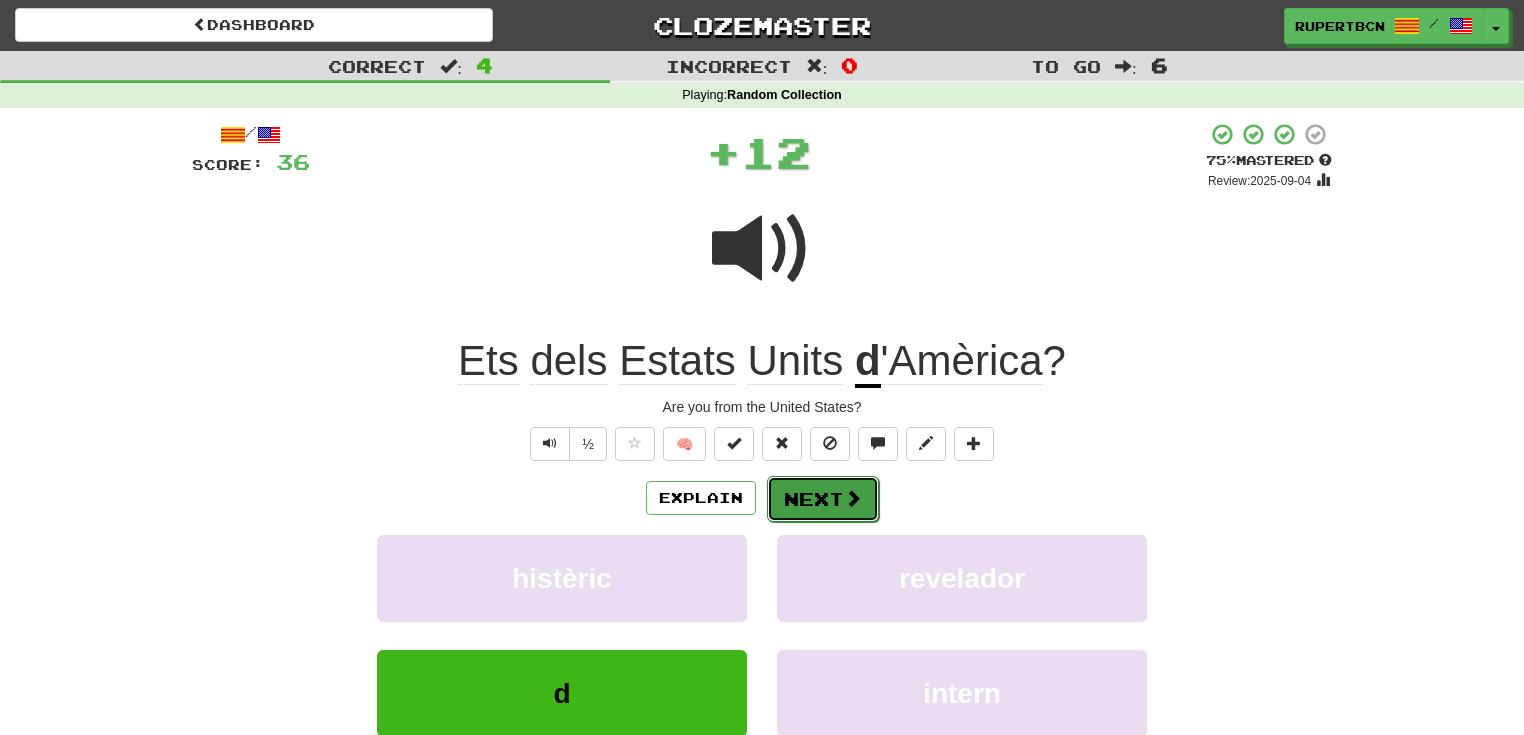 click on "Next" at bounding box center [823, 499] 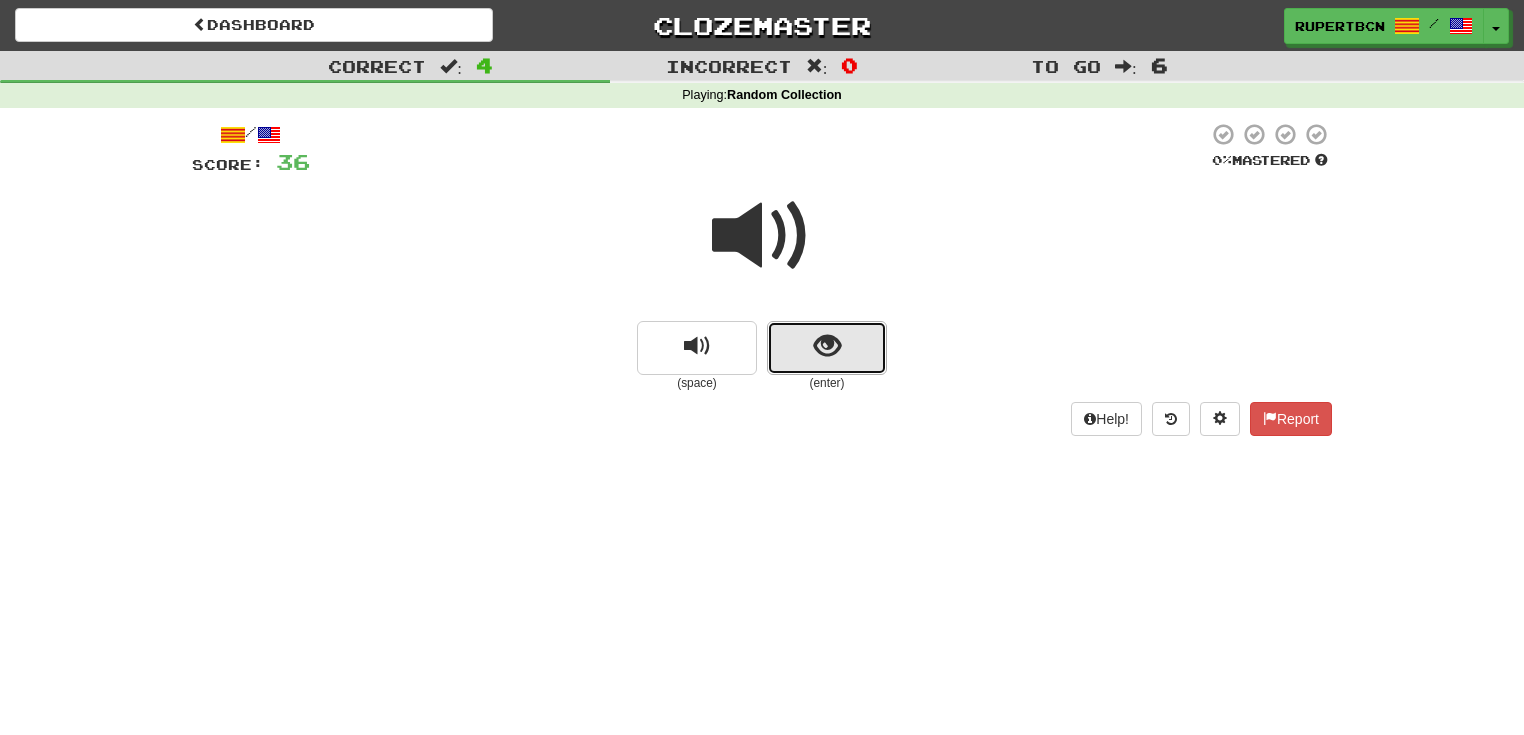 click at bounding box center (827, 348) 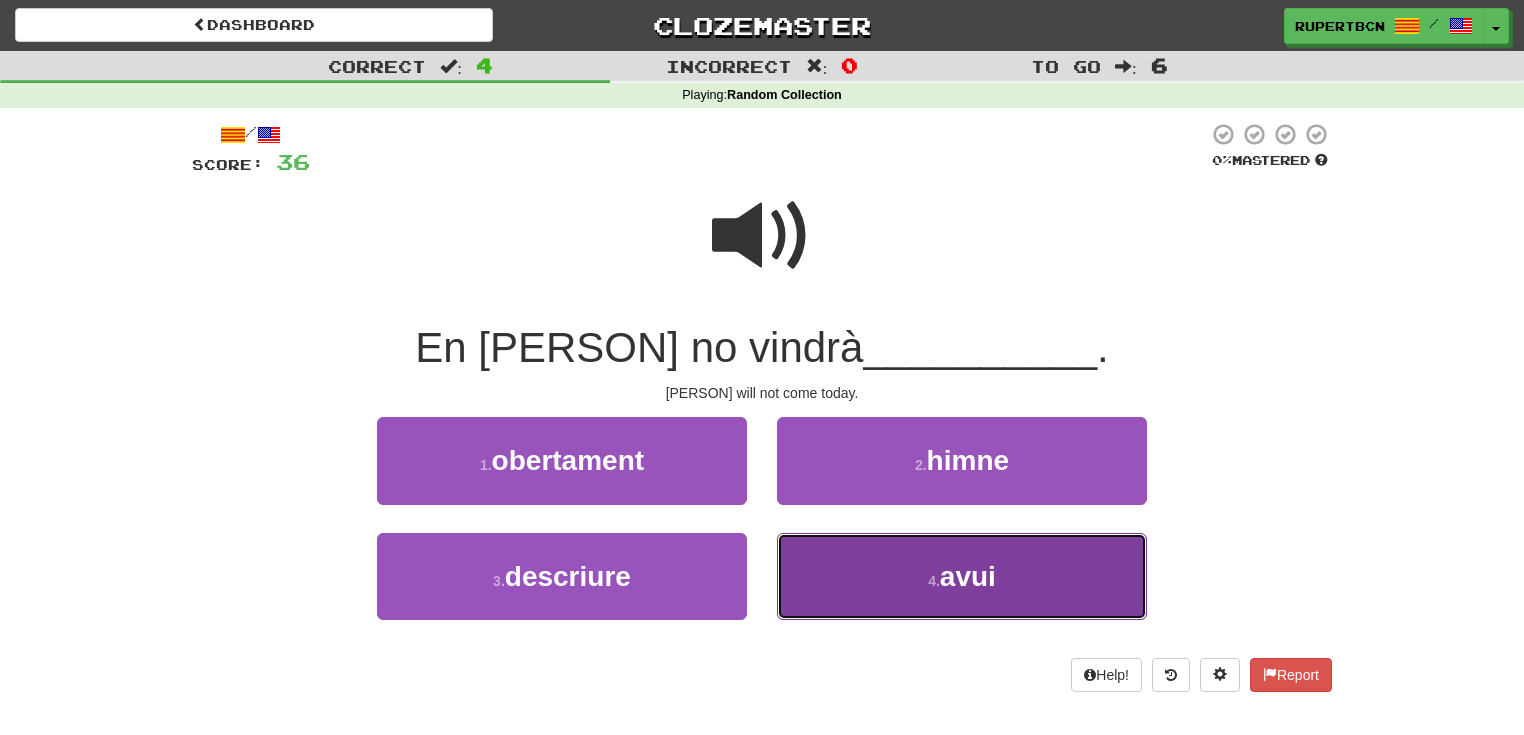 click on "avui" at bounding box center (968, 576) 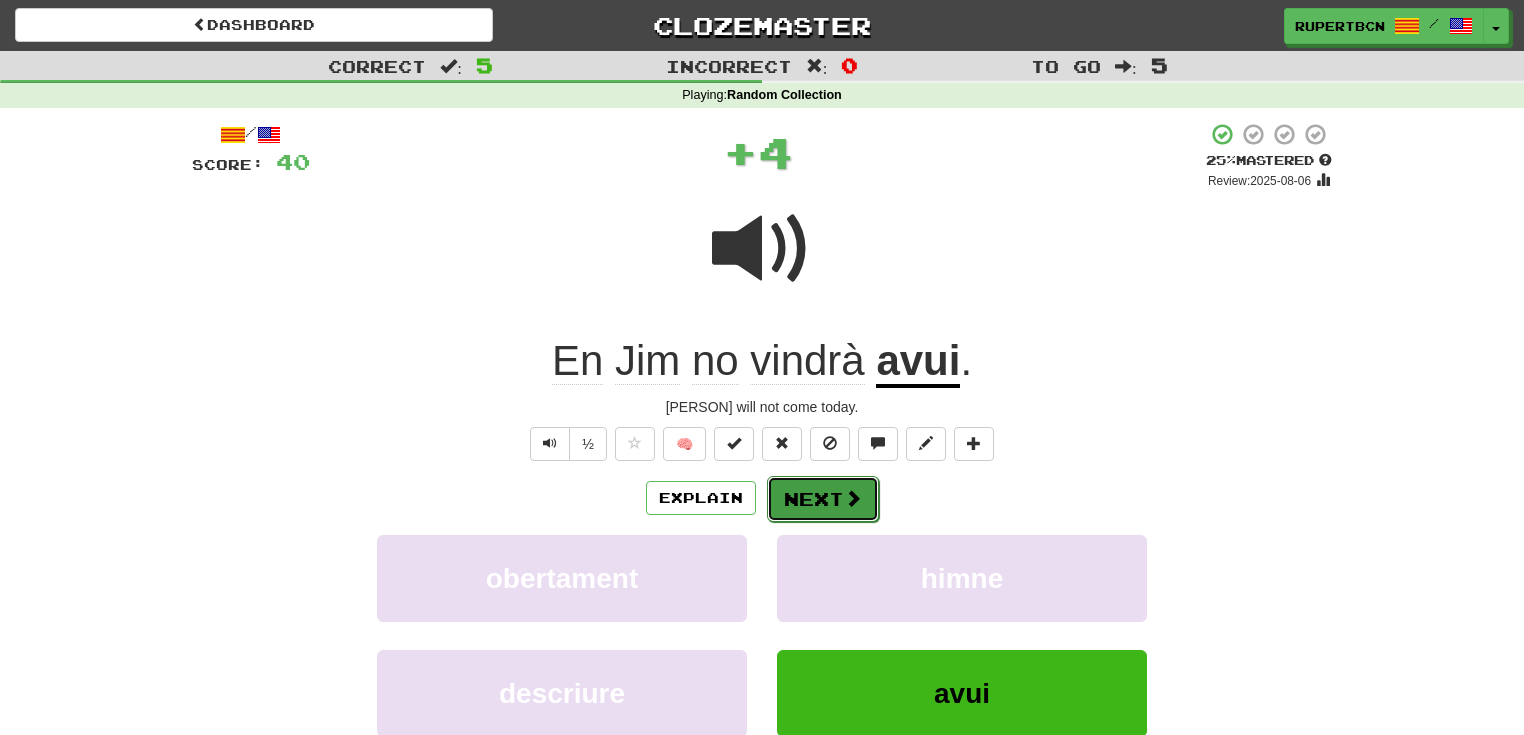 click at bounding box center [853, 498] 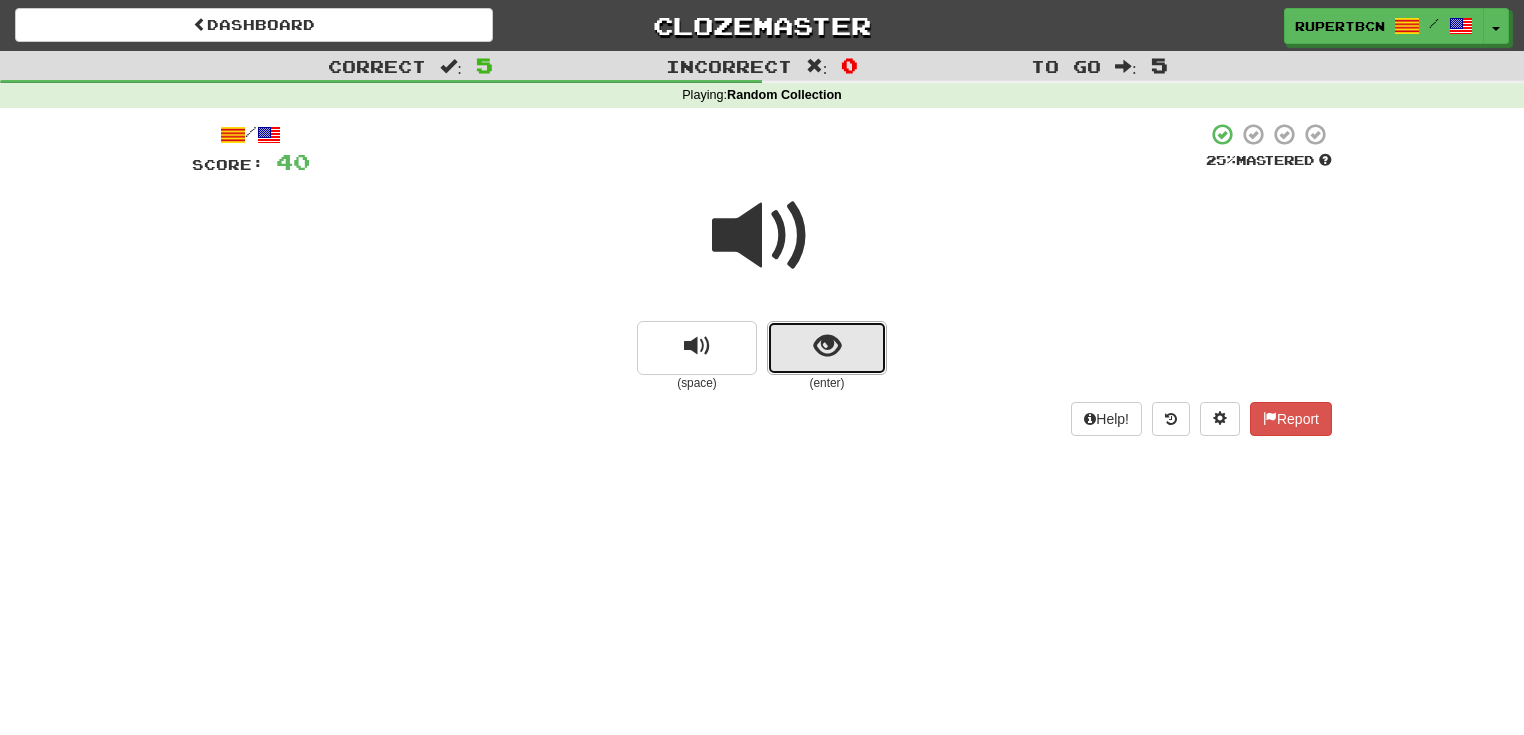 click at bounding box center (827, 346) 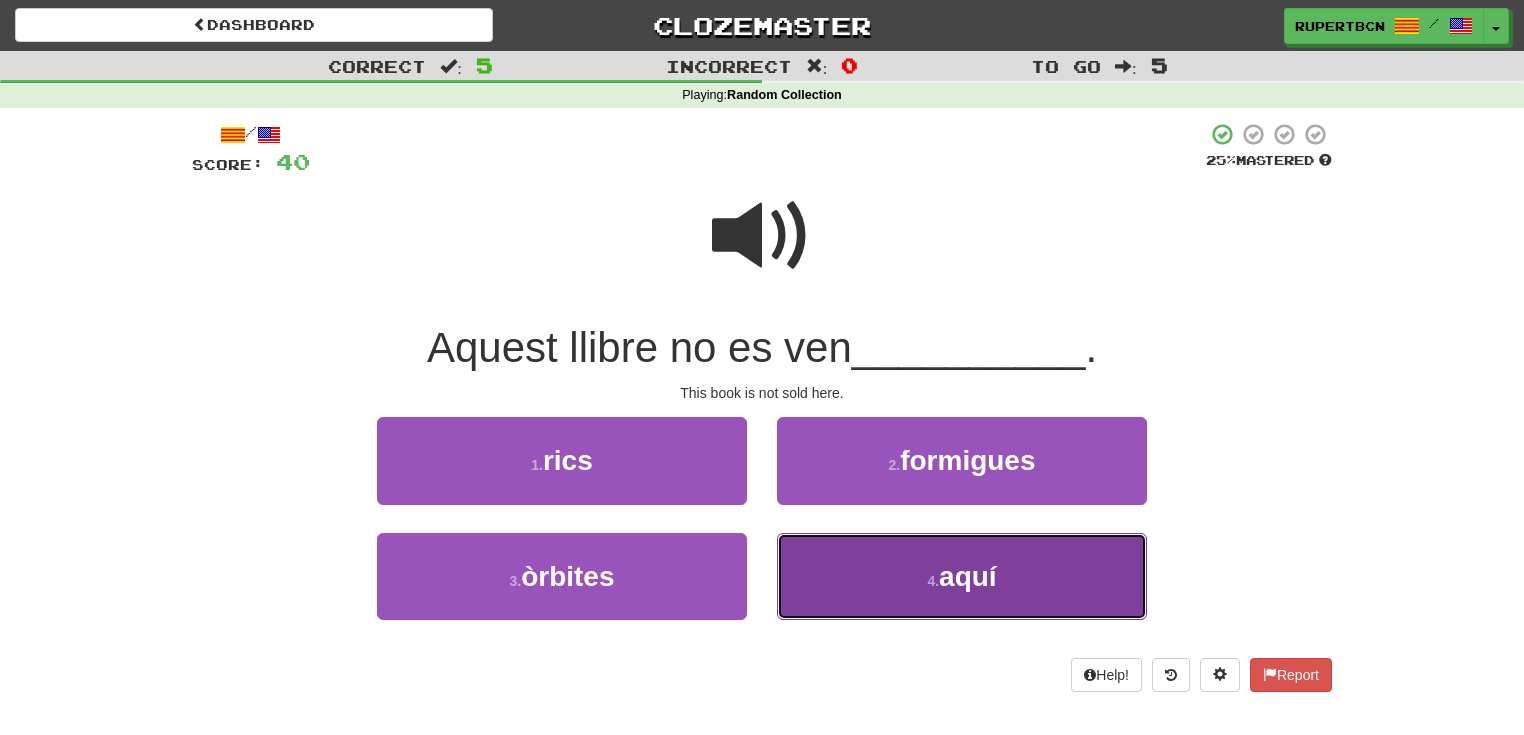 click on "aquí" at bounding box center (968, 576) 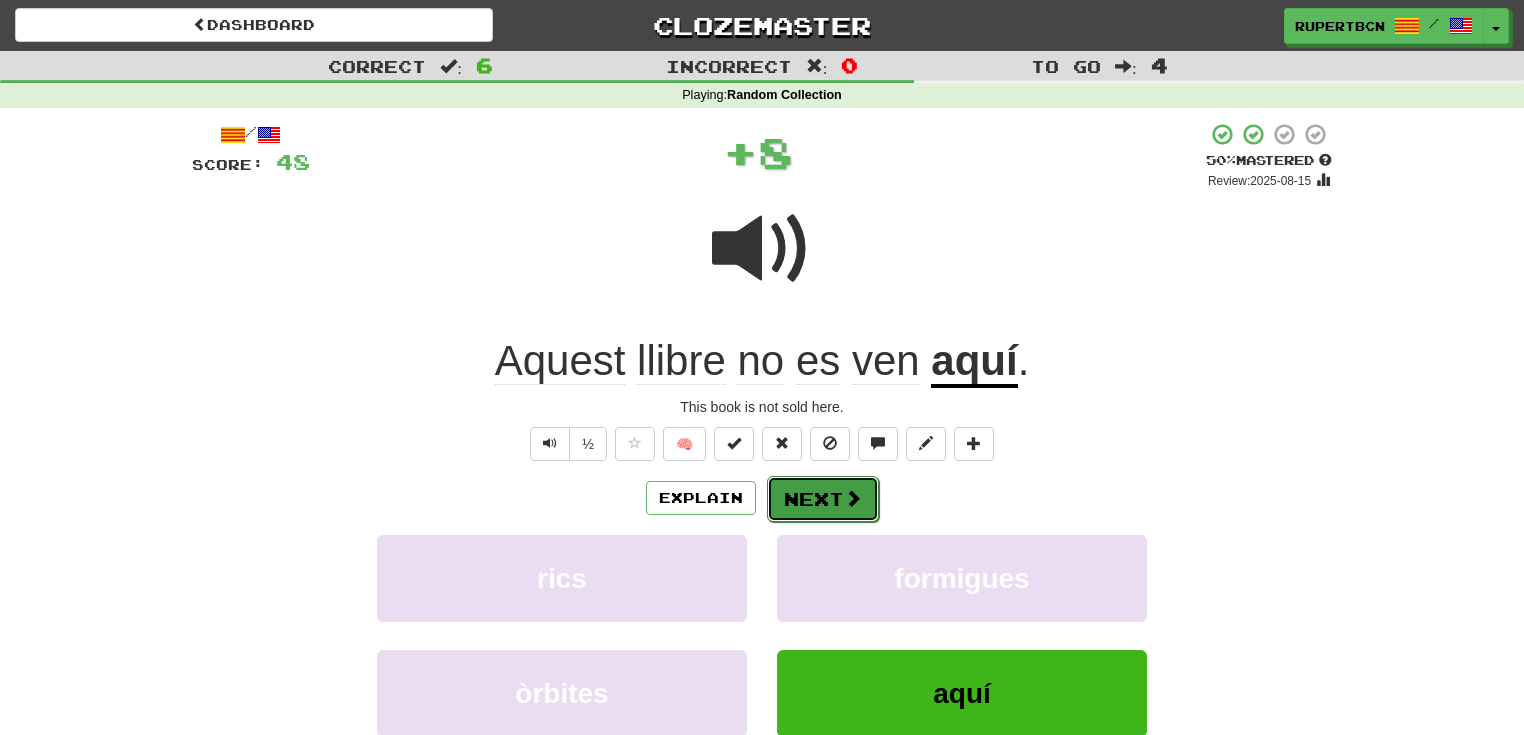 click on "Next" at bounding box center [823, 499] 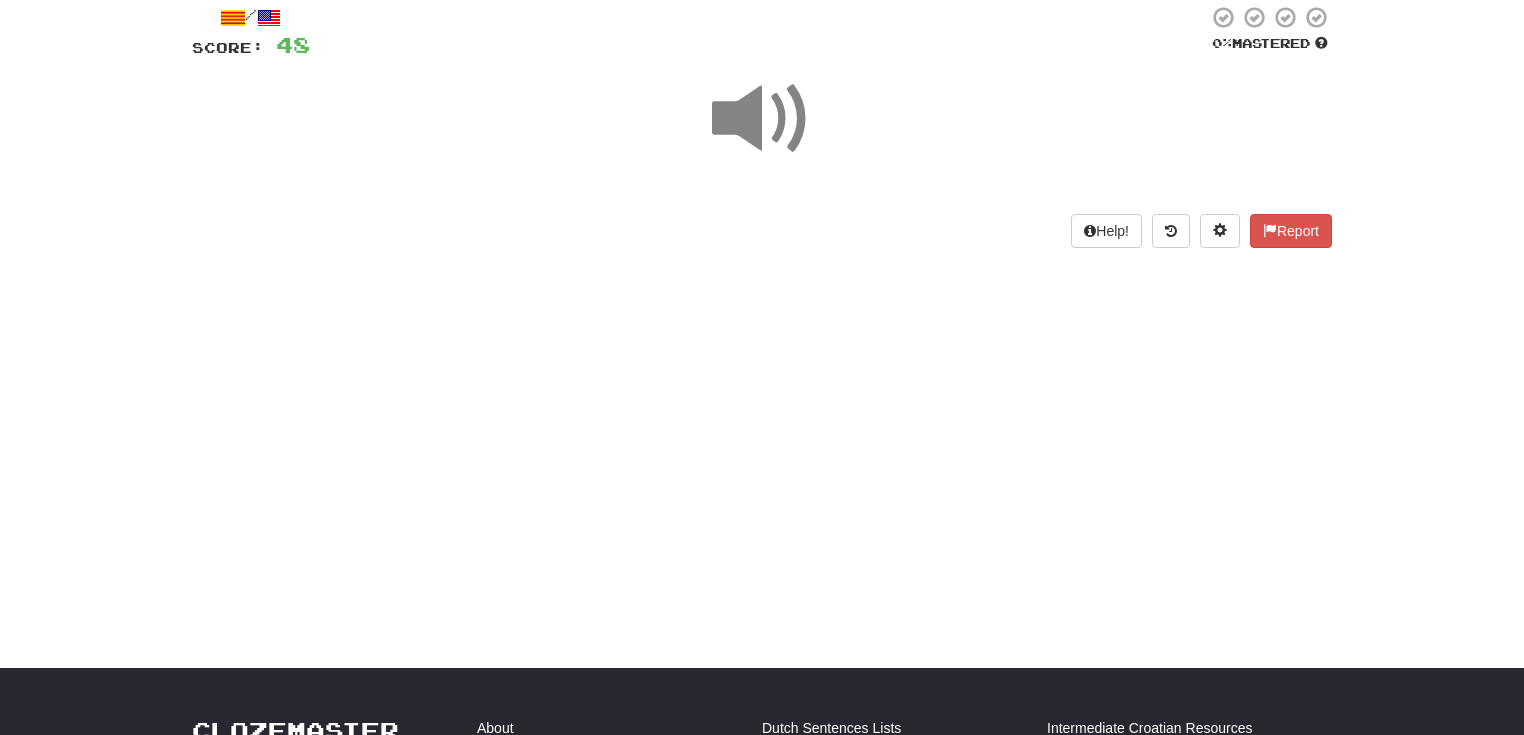scroll, scrollTop: 160, scrollLeft: 0, axis: vertical 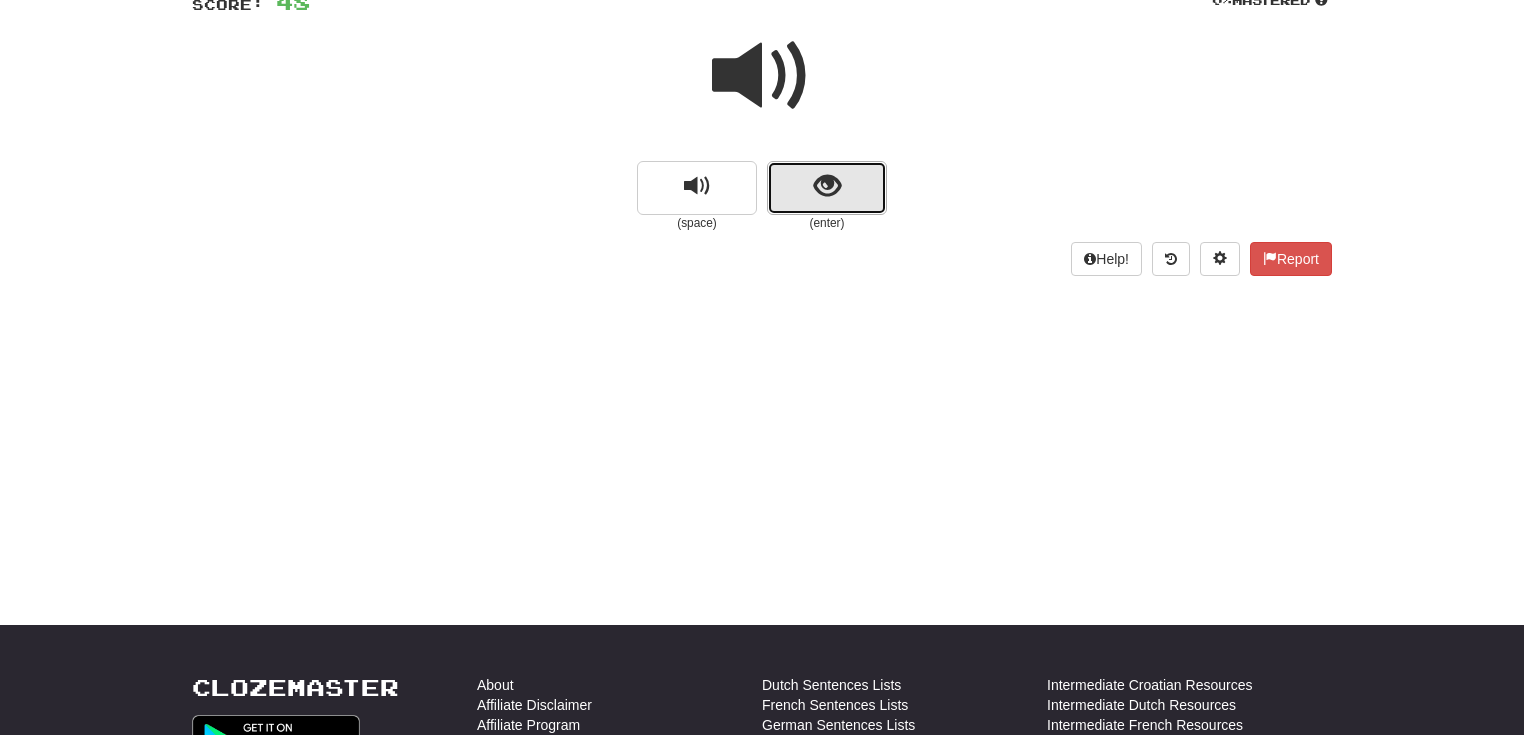 click at bounding box center [827, 186] 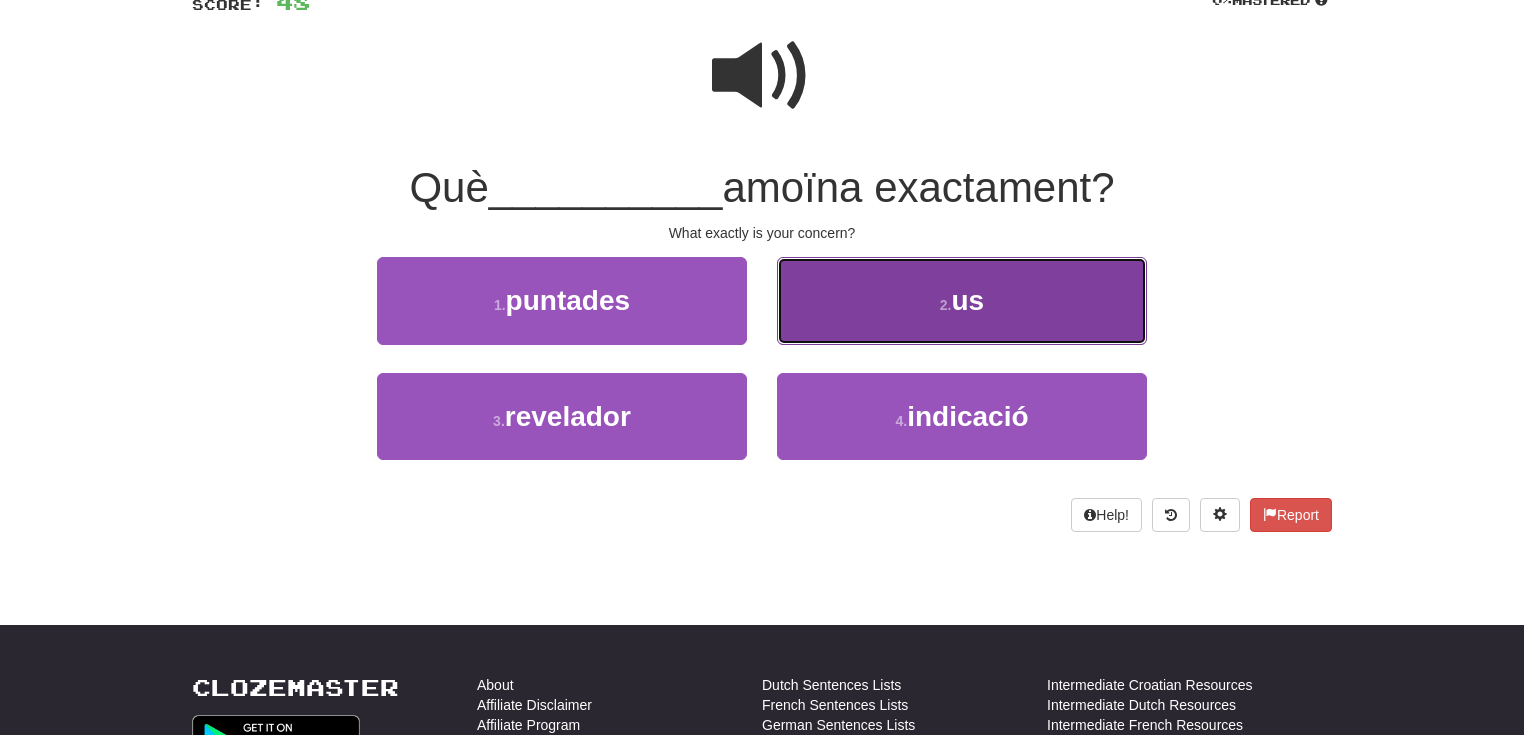 click on "us" at bounding box center (968, 300) 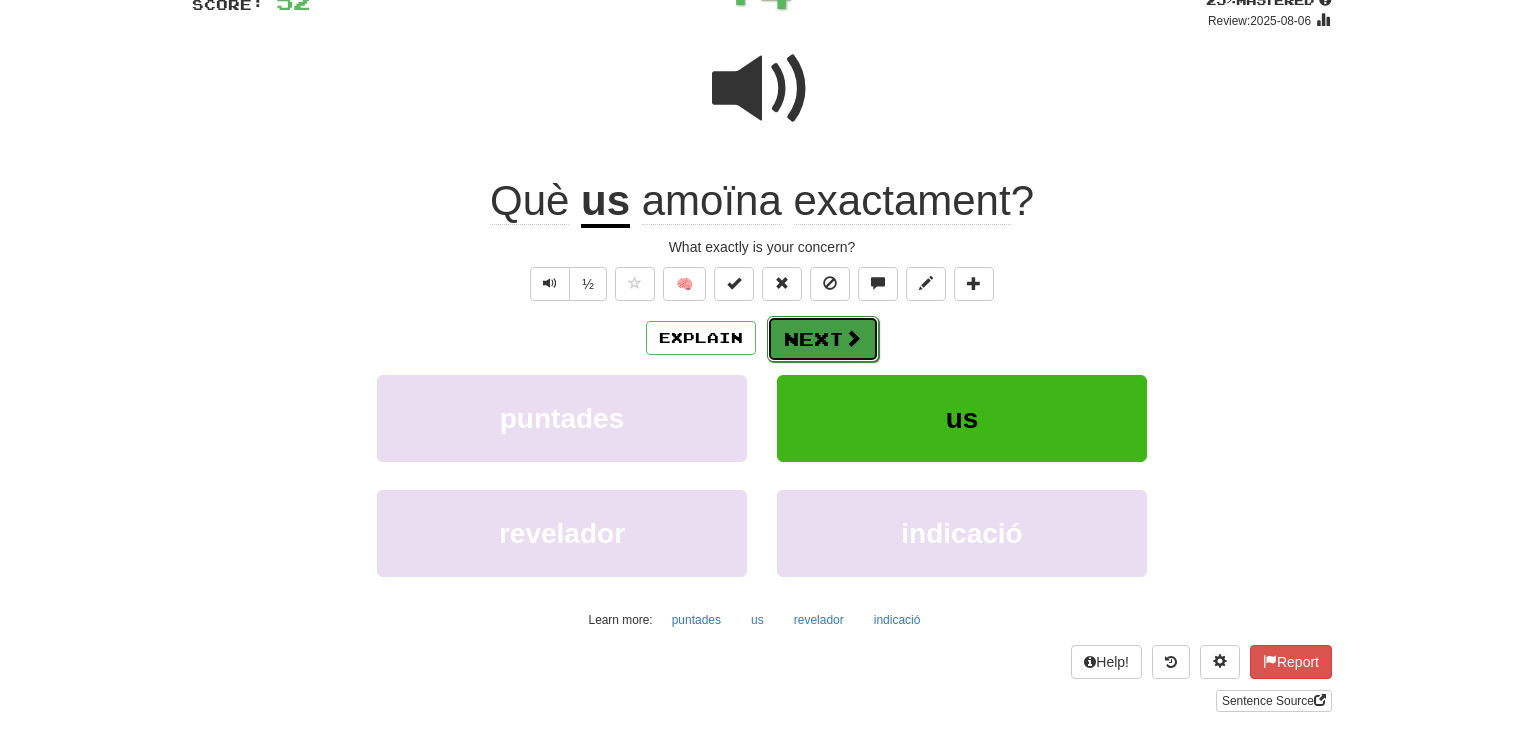 click on "Next" at bounding box center [823, 339] 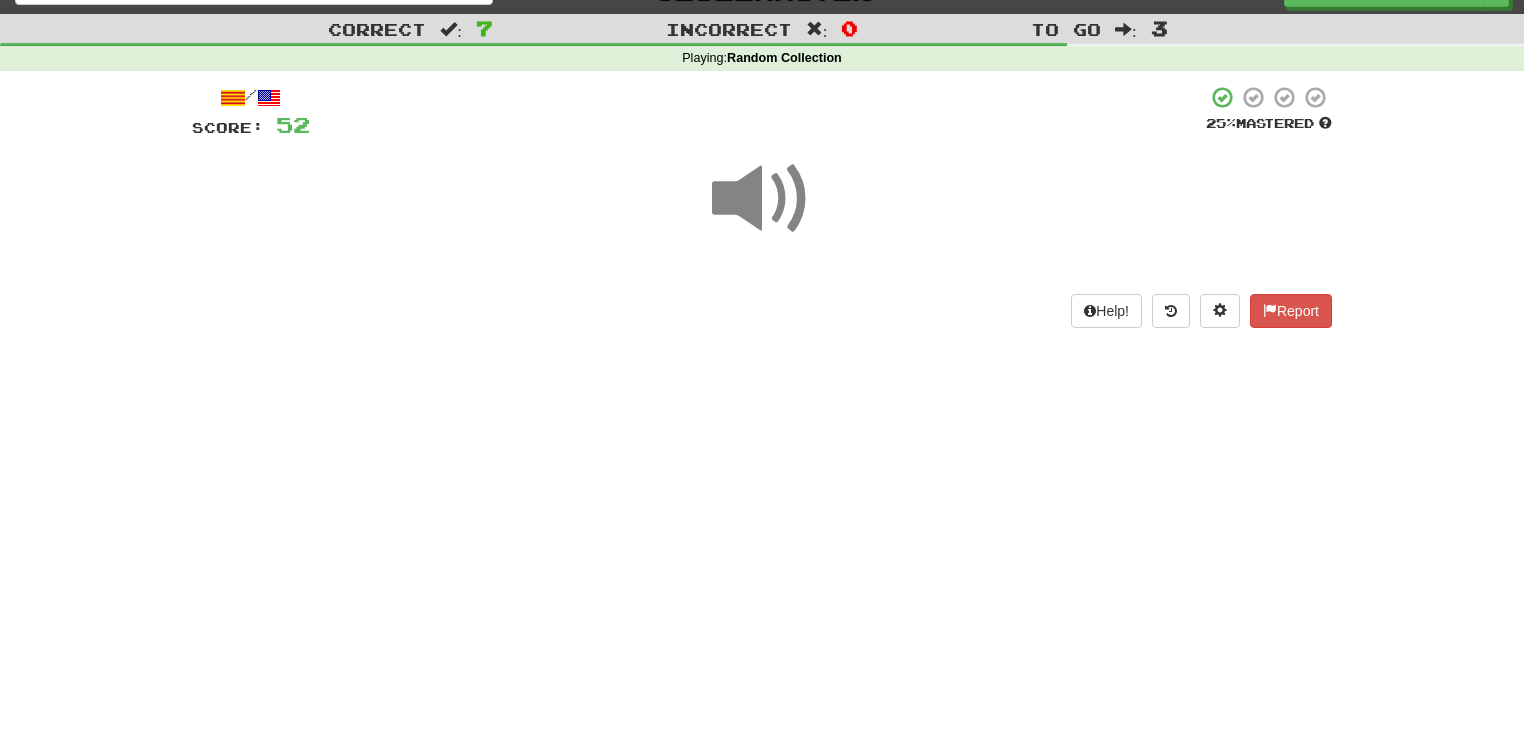scroll, scrollTop: 0, scrollLeft: 0, axis: both 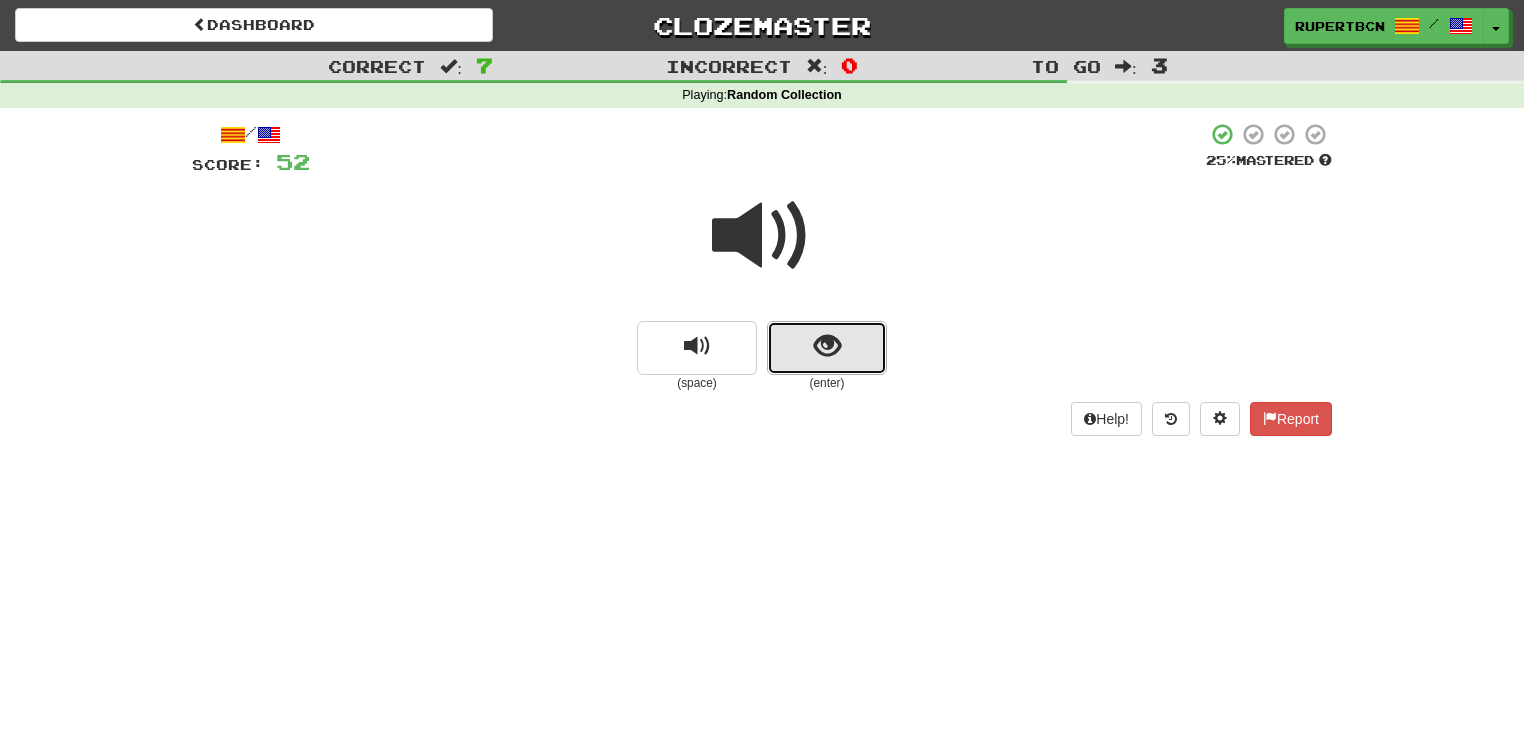 click at bounding box center [827, 348] 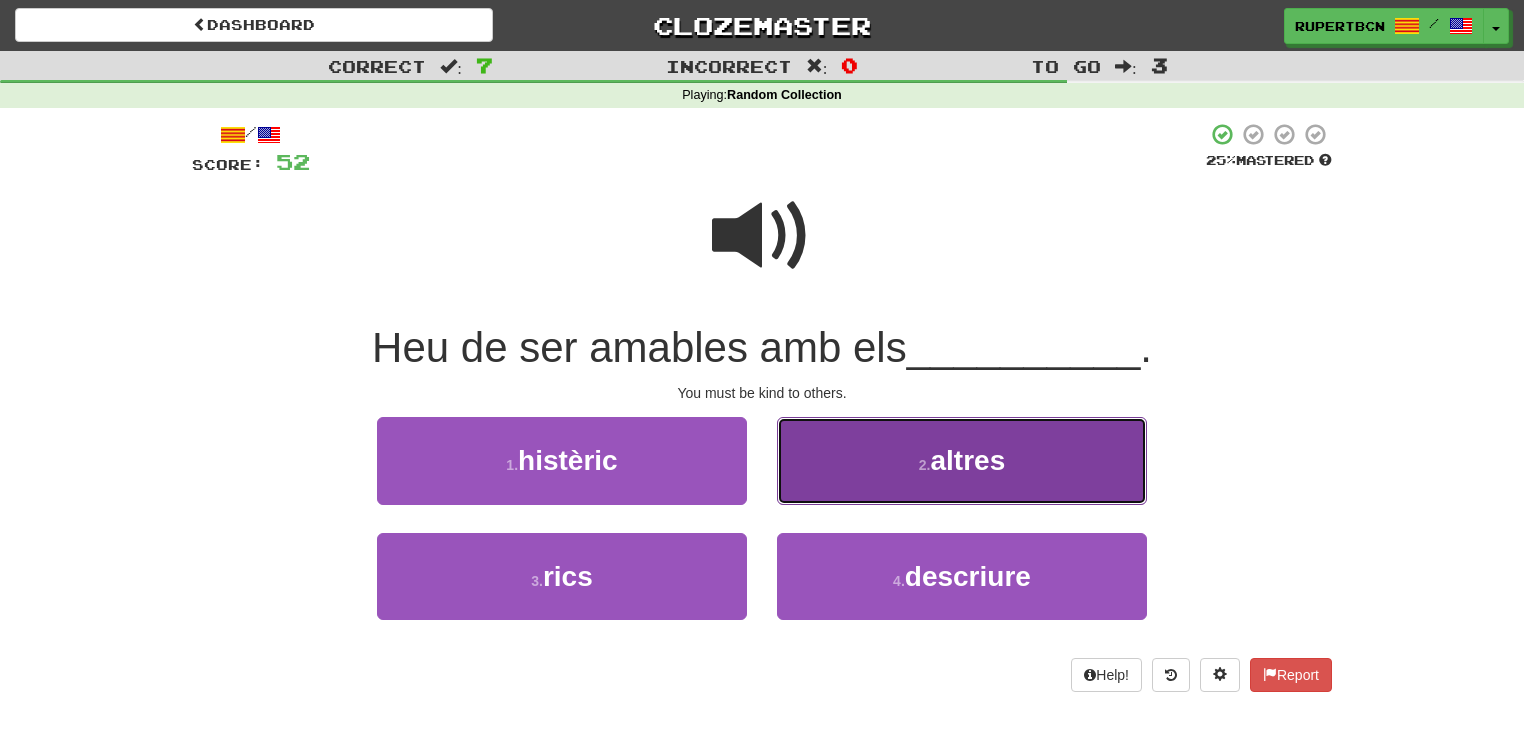 click on "altres" at bounding box center (967, 460) 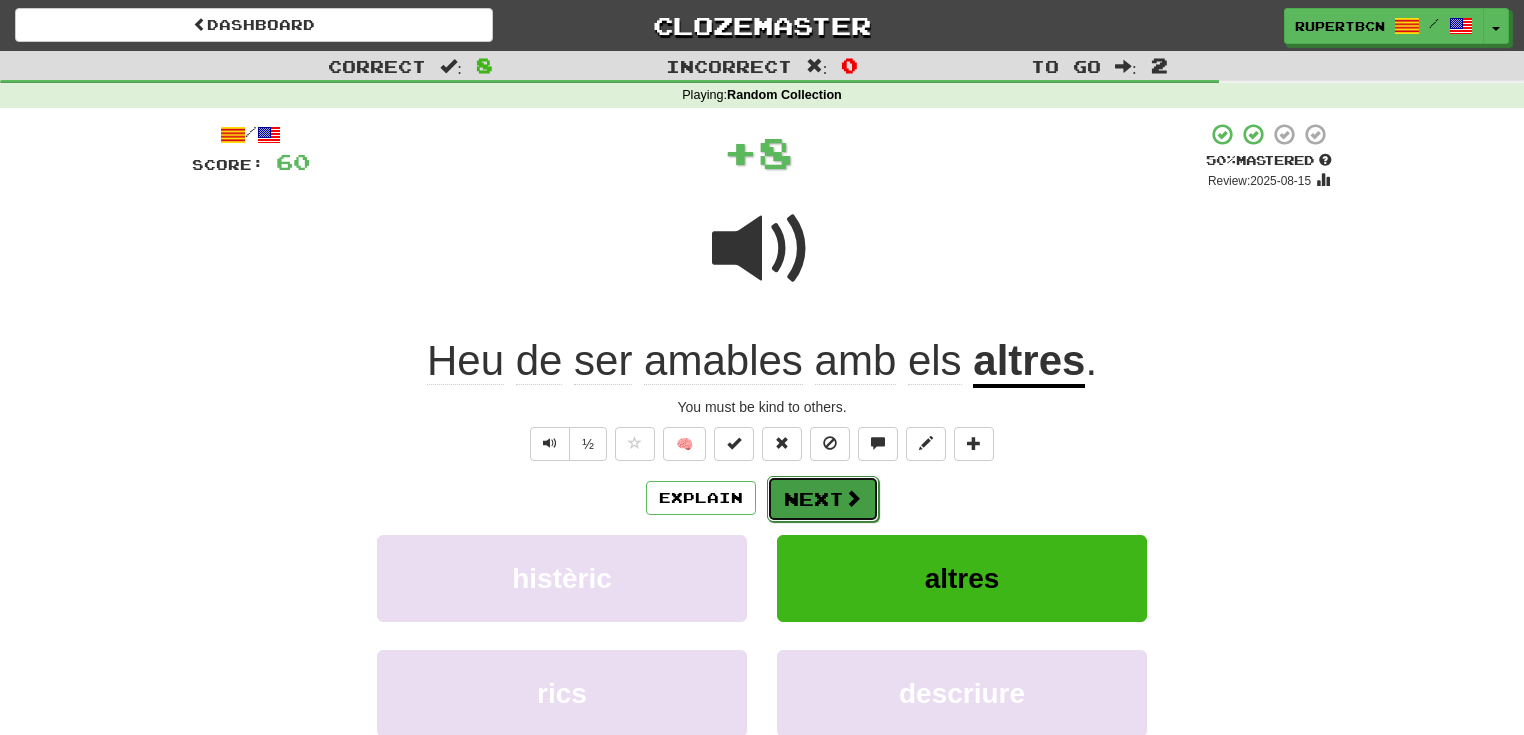click on "Next" at bounding box center [823, 499] 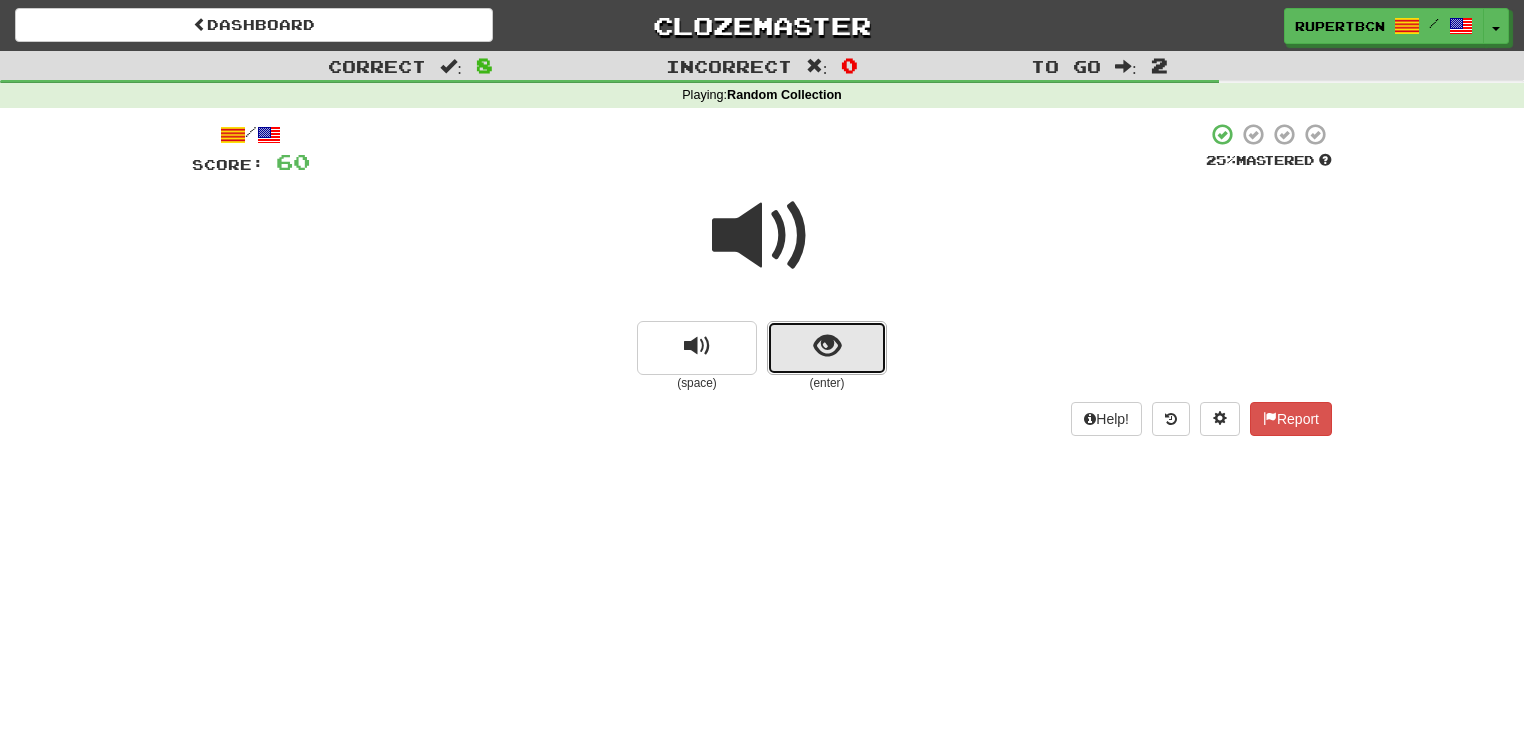 click at bounding box center (827, 348) 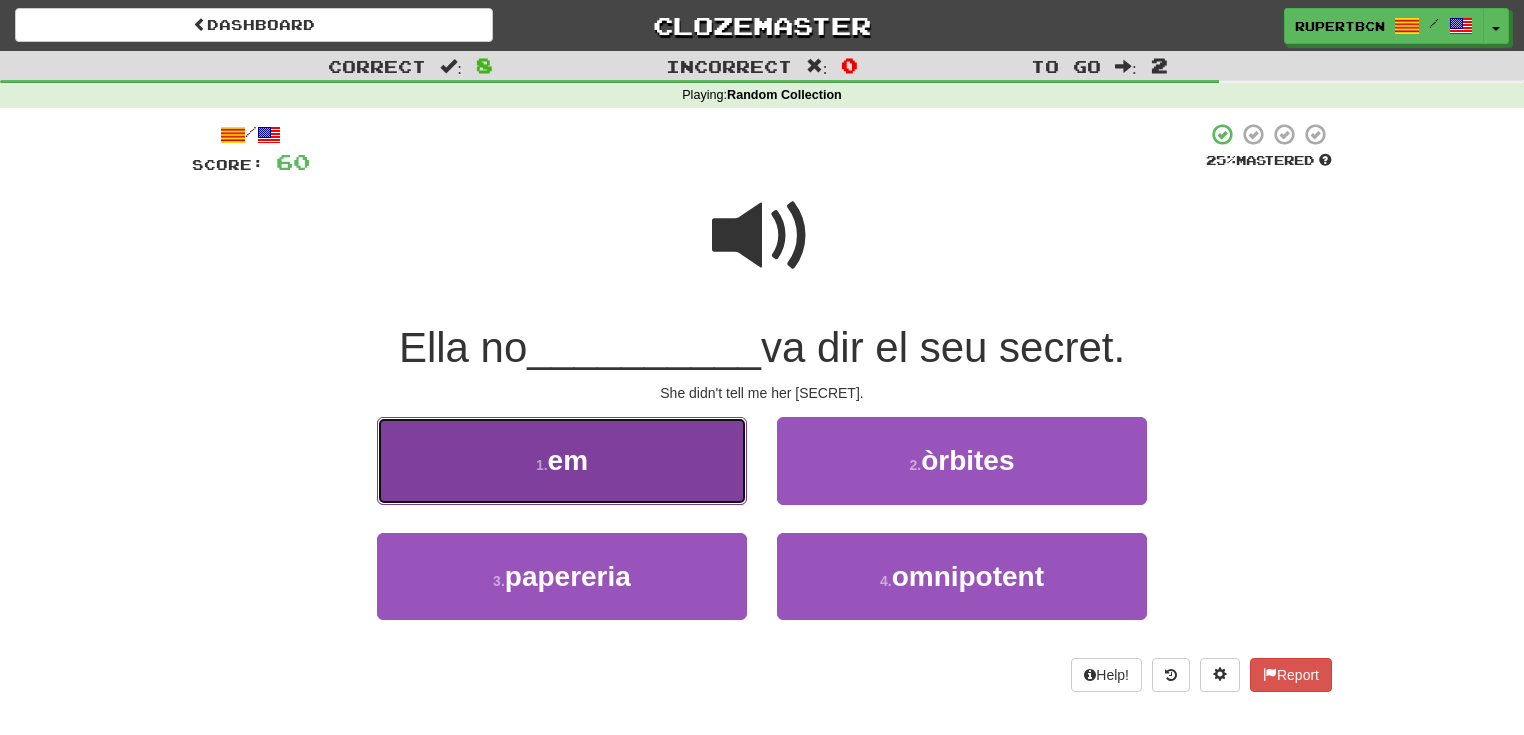 click on "1 .  em" at bounding box center [562, 460] 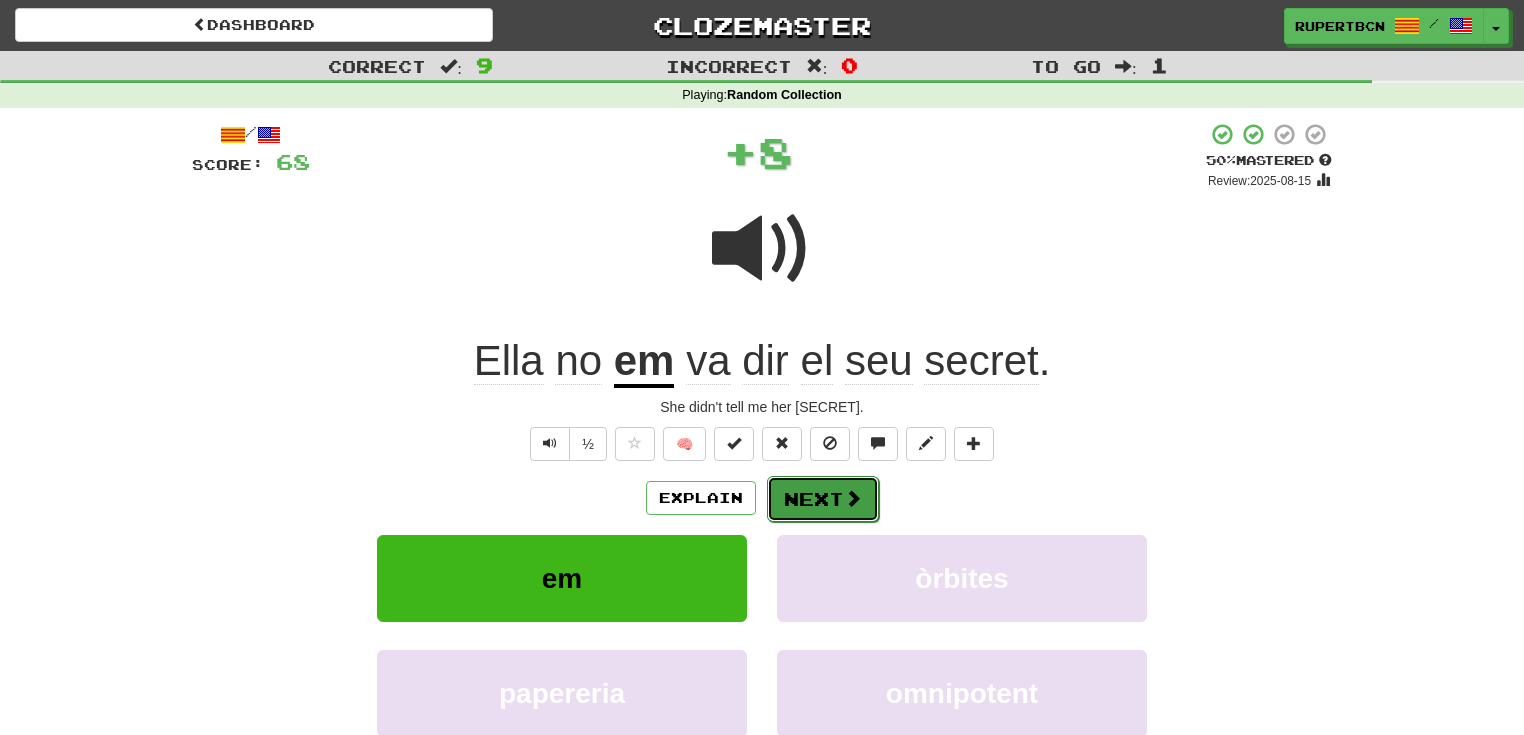 click on "Next" at bounding box center (823, 499) 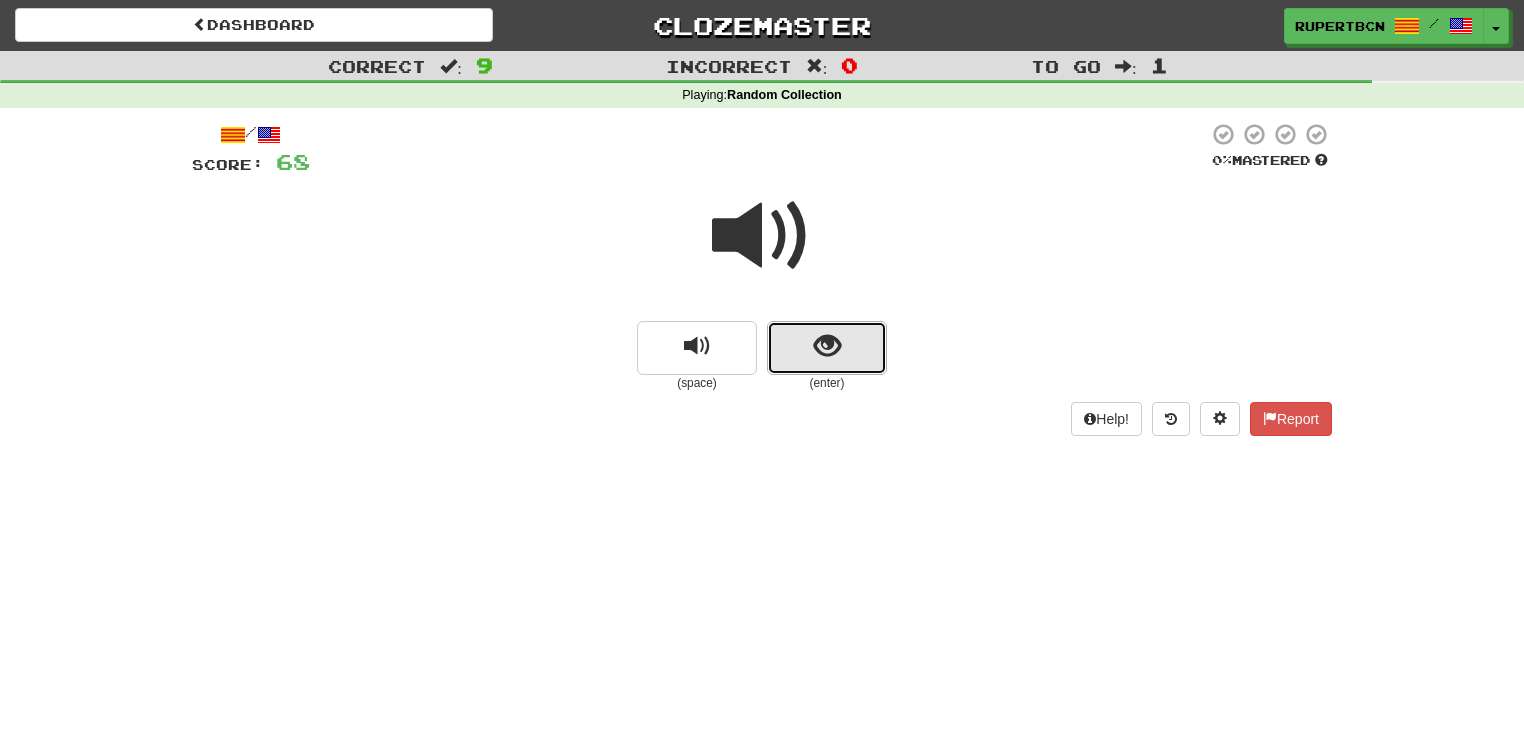 click at bounding box center [827, 346] 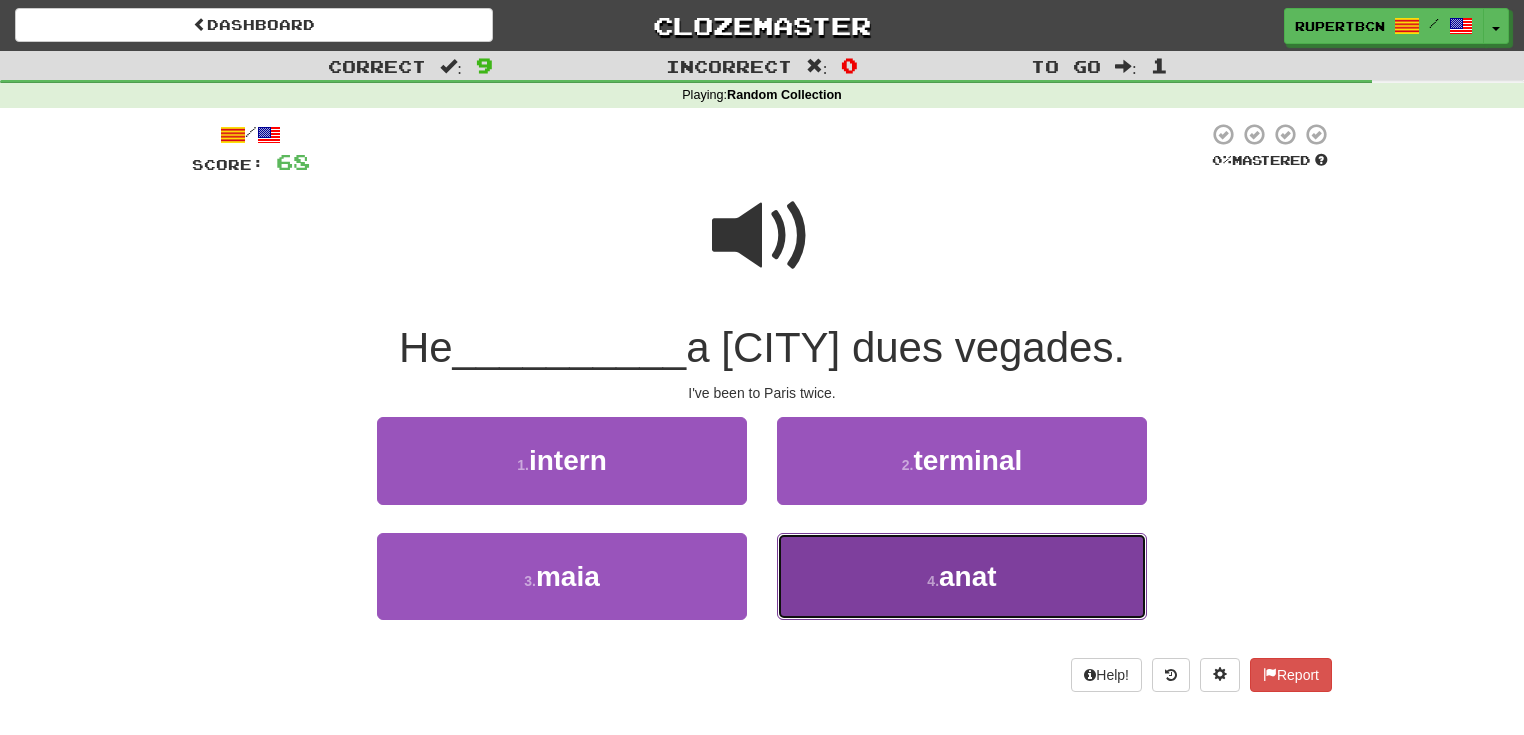 click on "4 .  anat" at bounding box center (962, 576) 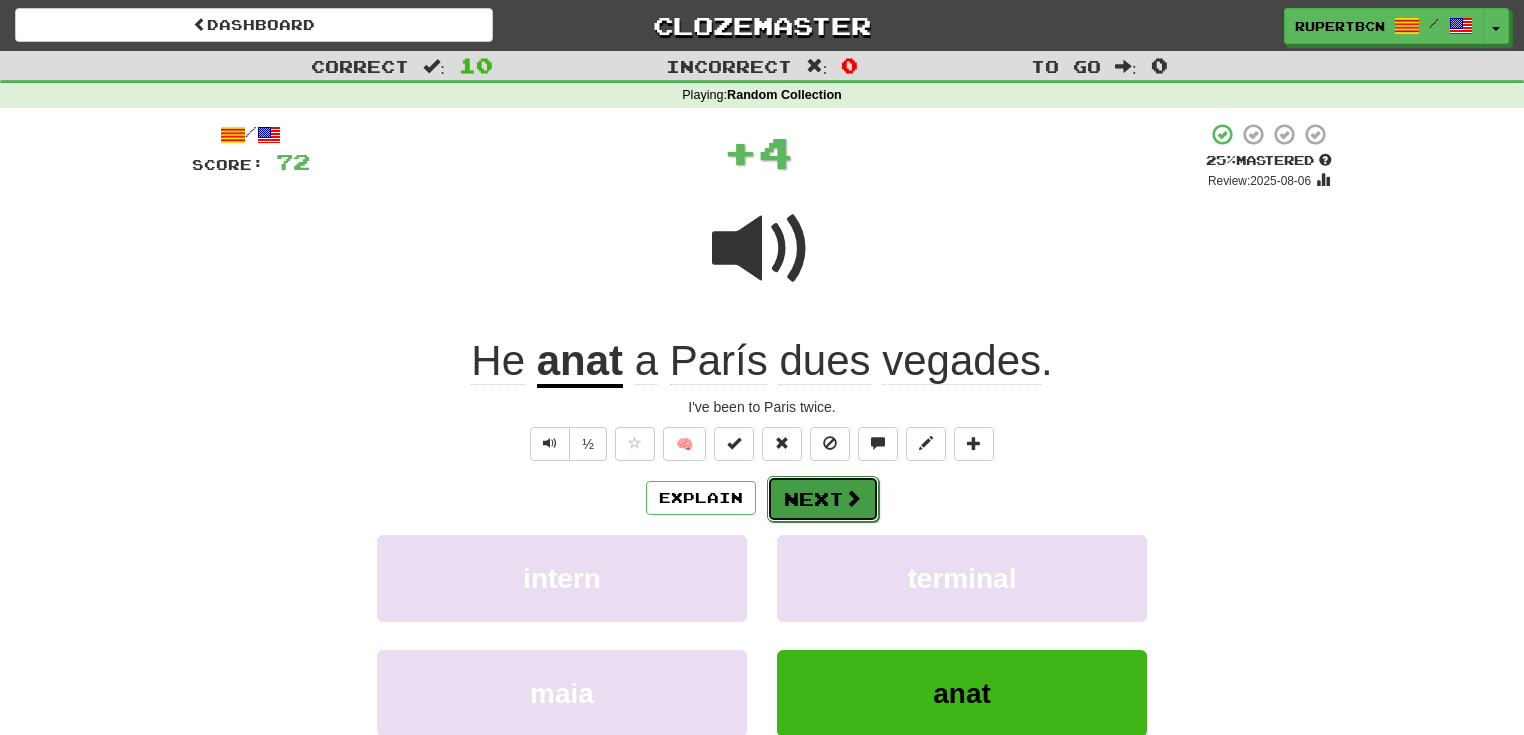 click on "Next" at bounding box center [823, 499] 